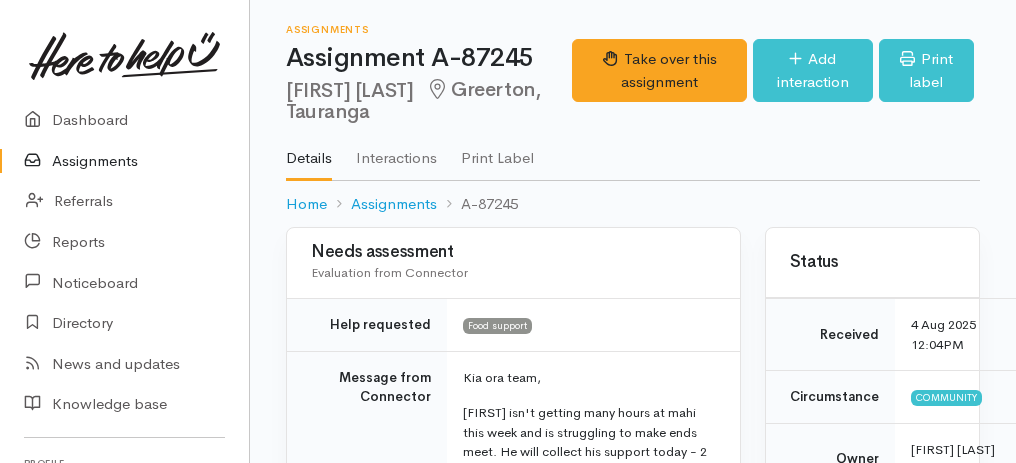 scroll, scrollTop: 533, scrollLeft: 0, axis: vertical 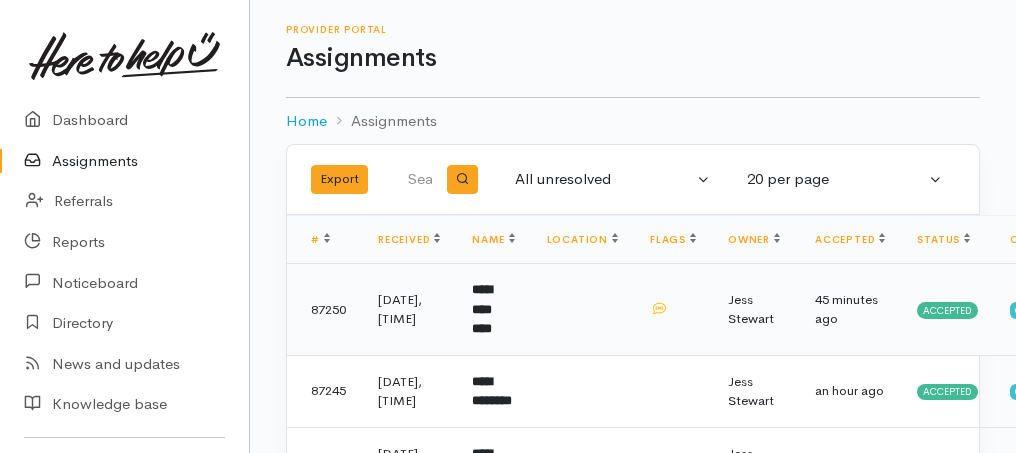 click on "**********" at bounding box center [482, 309] 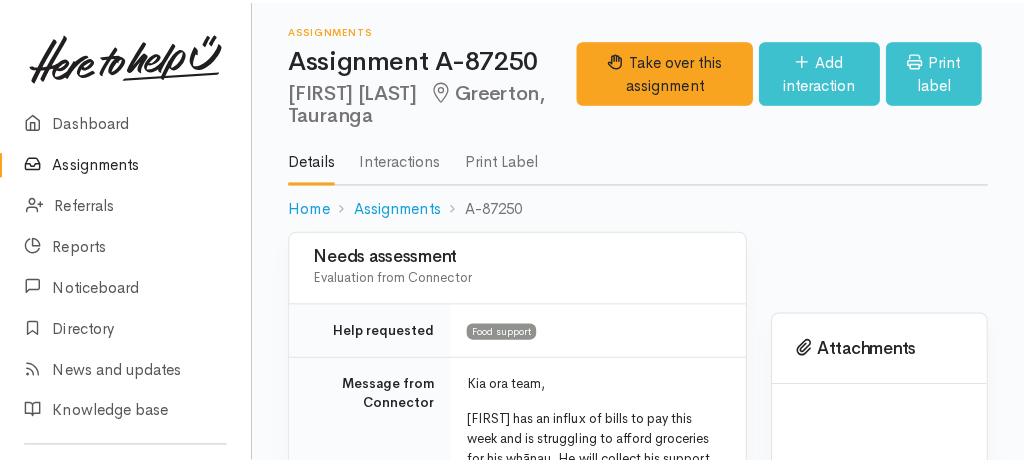 scroll, scrollTop: 0, scrollLeft: 0, axis: both 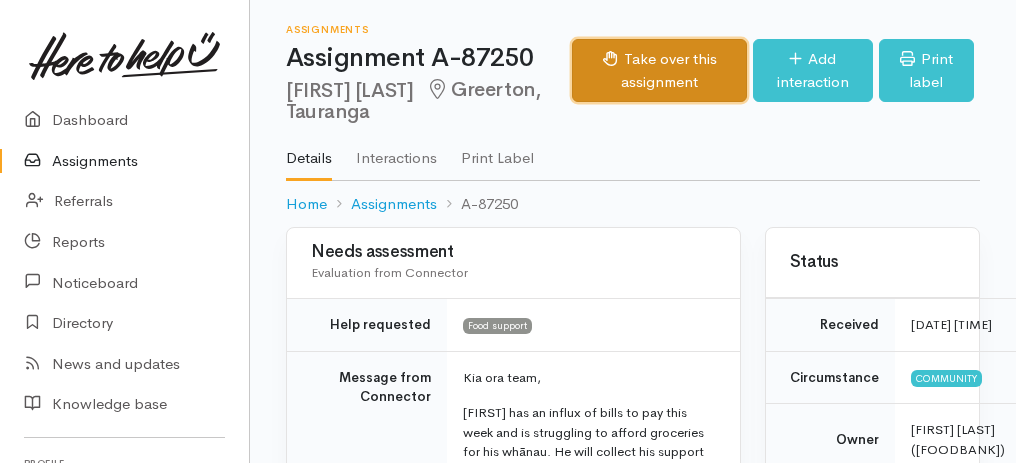 click on "Take over this assignment" at bounding box center [659, 70] 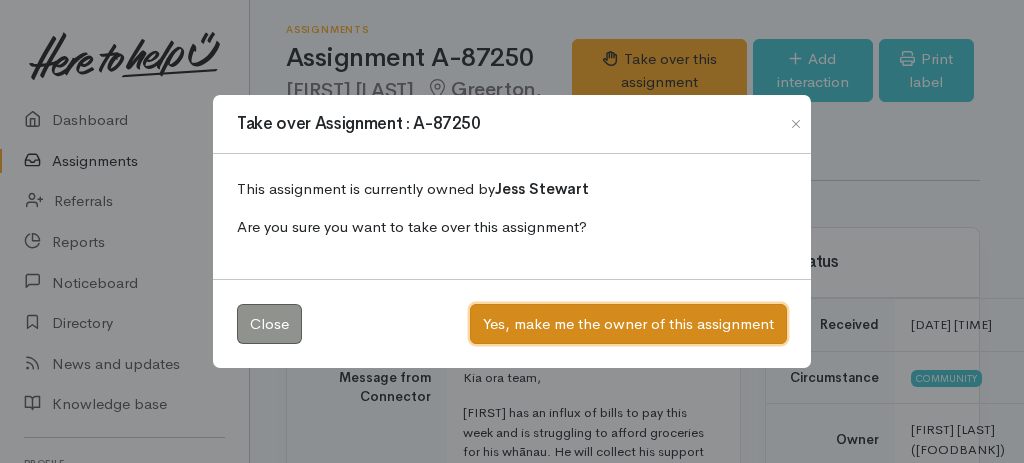 click on "Yes, make me the owner of this assignment" at bounding box center (628, 324) 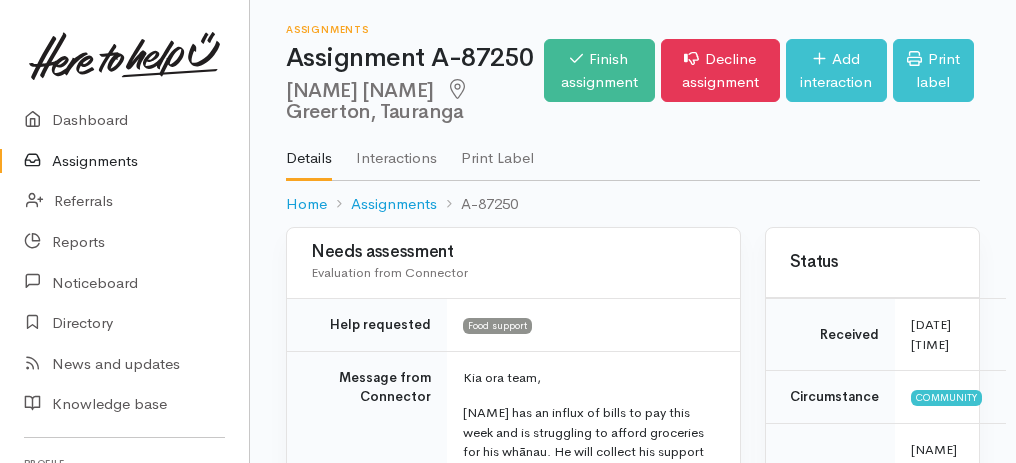 scroll, scrollTop: 0, scrollLeft: 0, axis: both 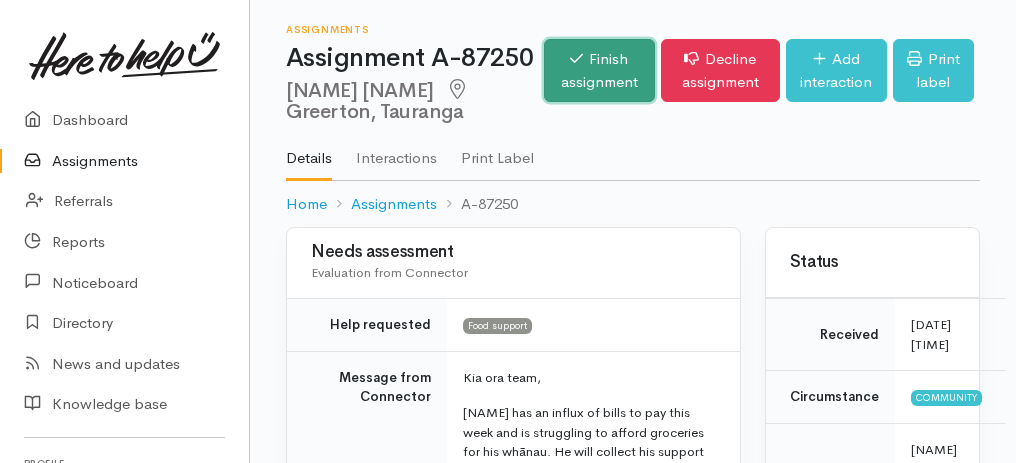 click on "Finish assignment" at bounding box center (599, 70) 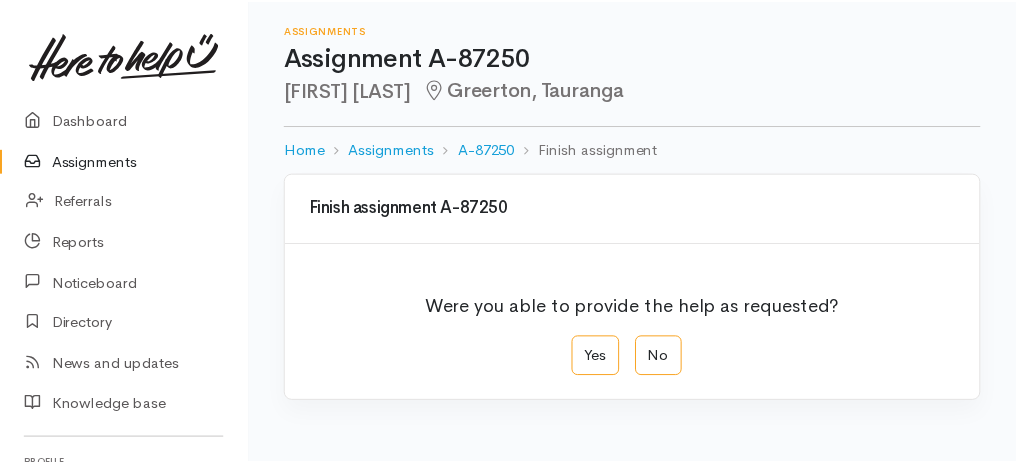 scroll, scrollTop: 0, scrollLeft: 0, axis: both 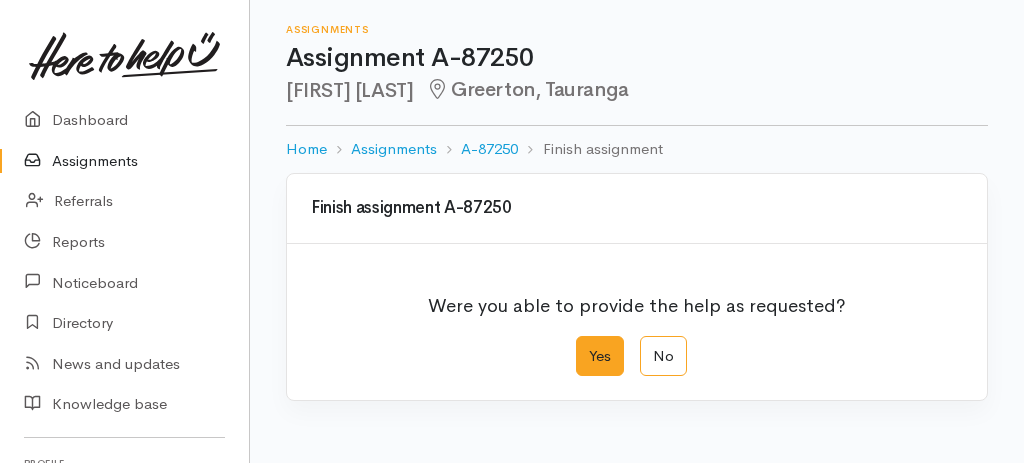 click on "Yes" at bounding box center [600, 356] 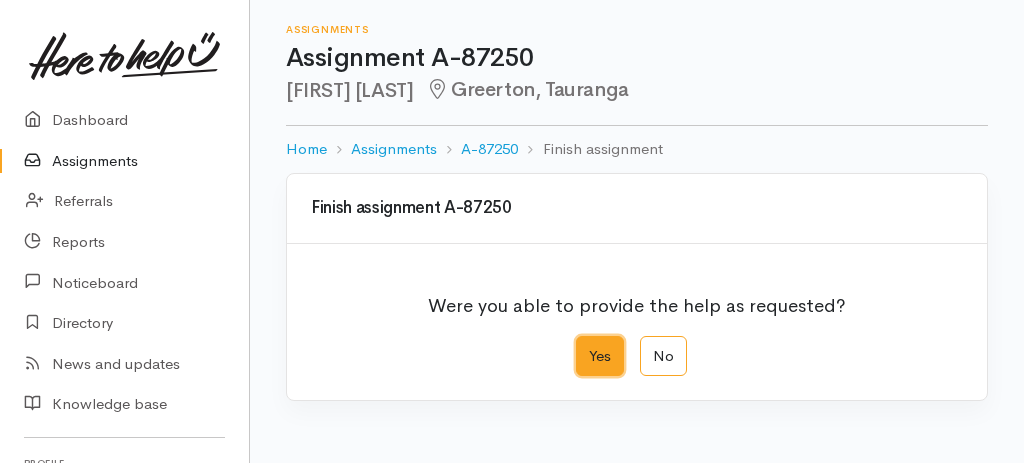 click on "Yes" at bounding box center [582, 342] 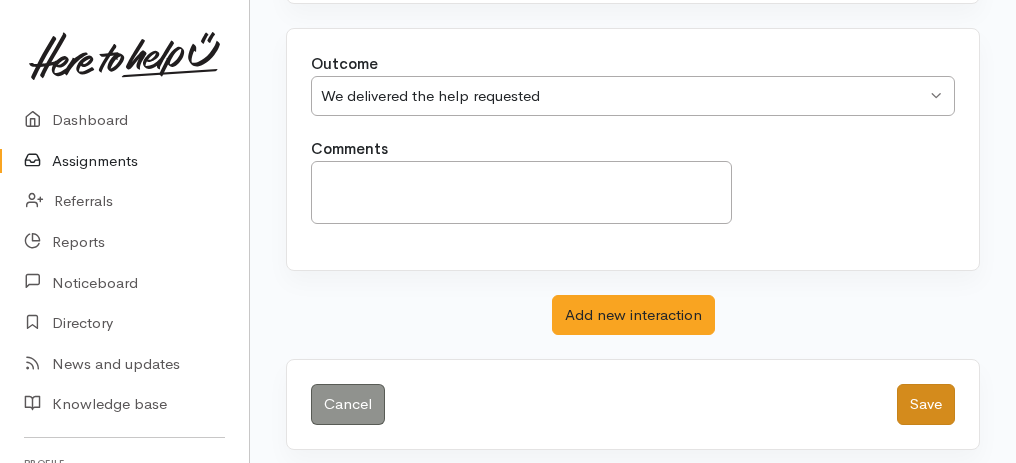 scroll, scrollTop: 398, scrollLeft: 0, axis: vertical 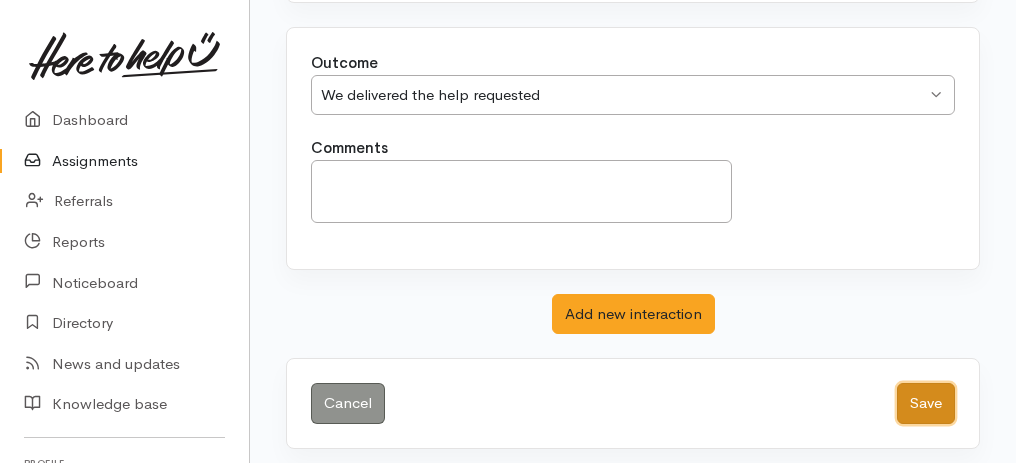 click on "Save" at bounding box center [926, 403] 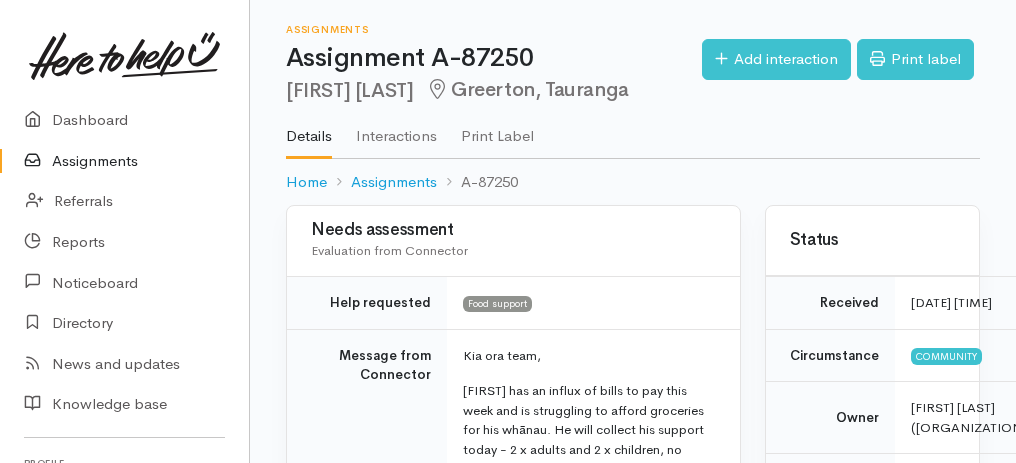 scroll, scrollTop: 0, scrollLeft: 0, axis: both 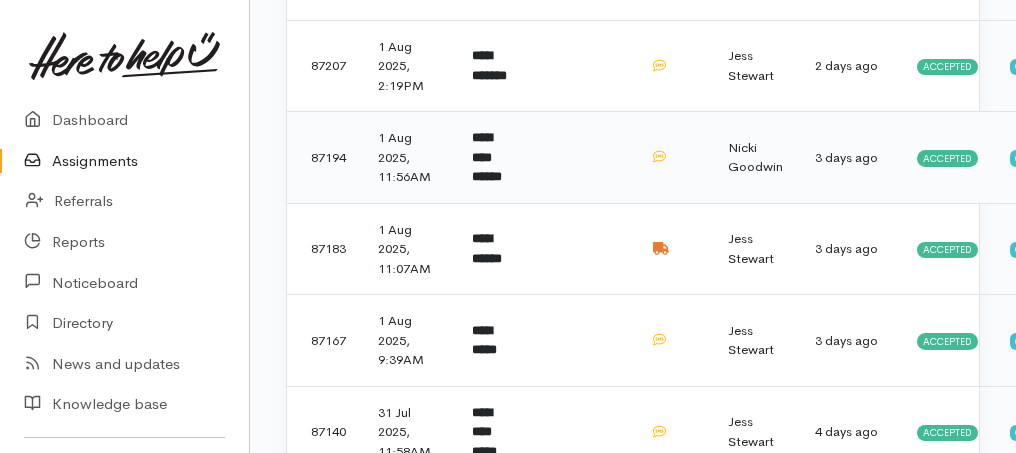 click on "**********" at bounding box center [487, 157] 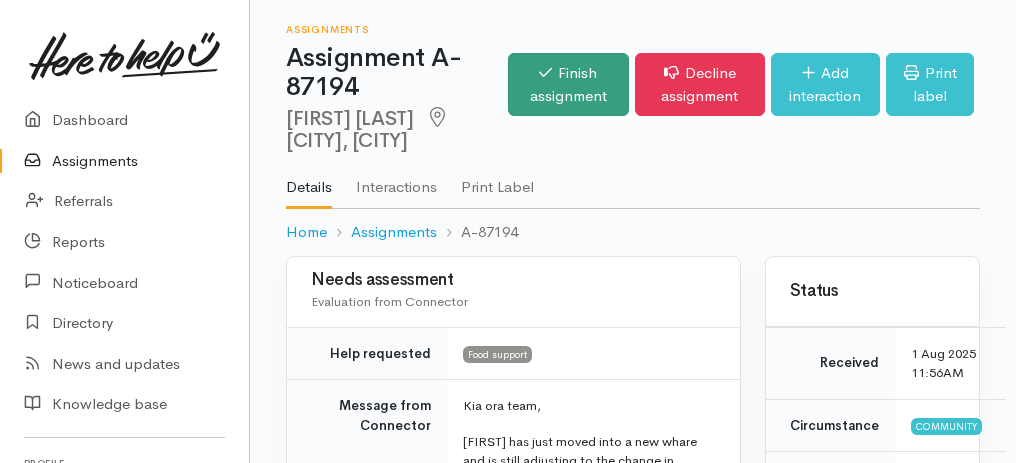 scroll, scrollTop: 0, scrollLeft: 0, axis: both 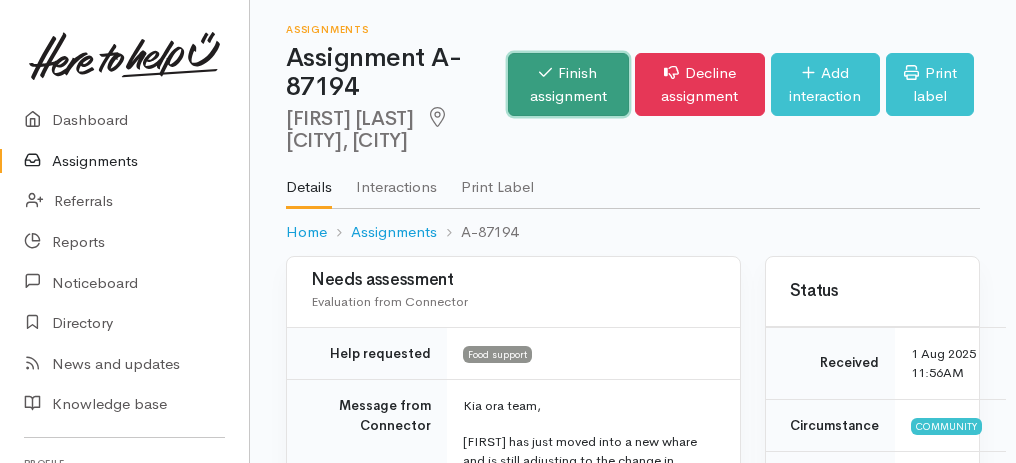 click on "Finish assignment" at bounding box center (568, 84) 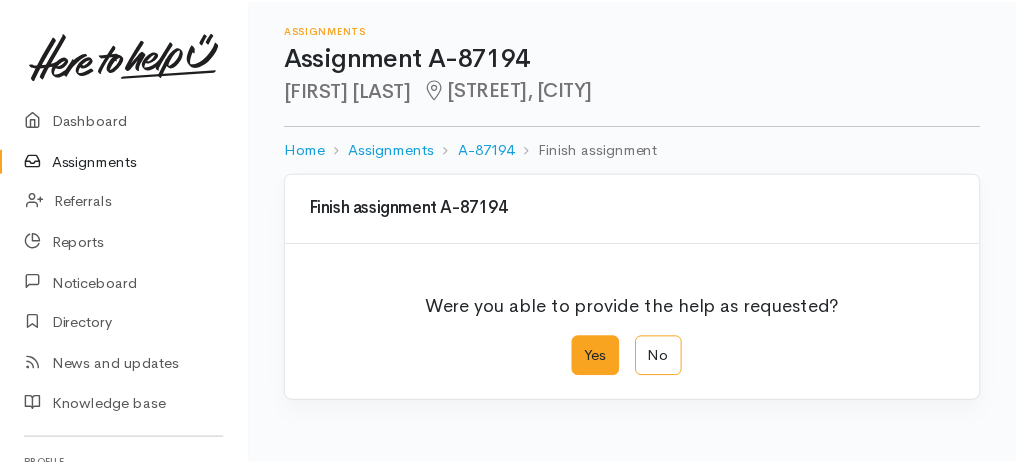 scroll, scrollTop: 0, scrollLeft: 0, axis: both 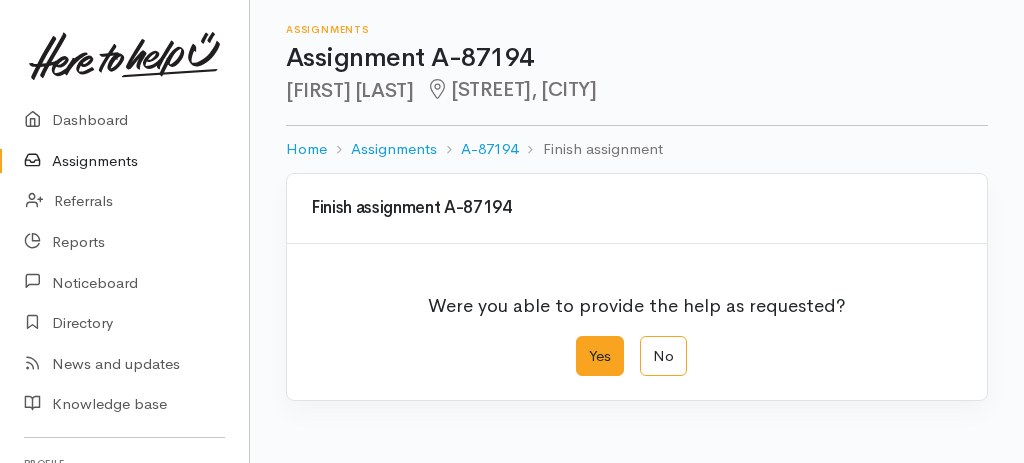 click on "Yes" at bounding box center (600, 356) 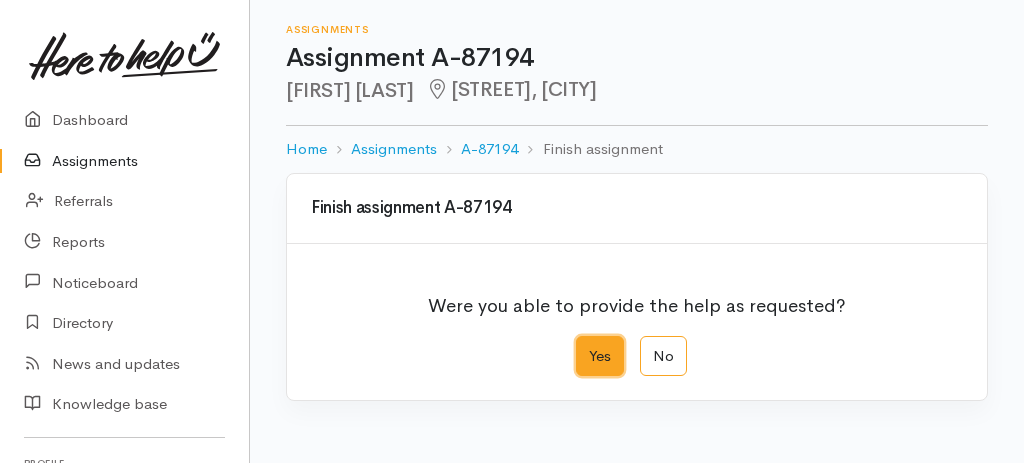 click on "Yes" at bounding box center (582, 342) 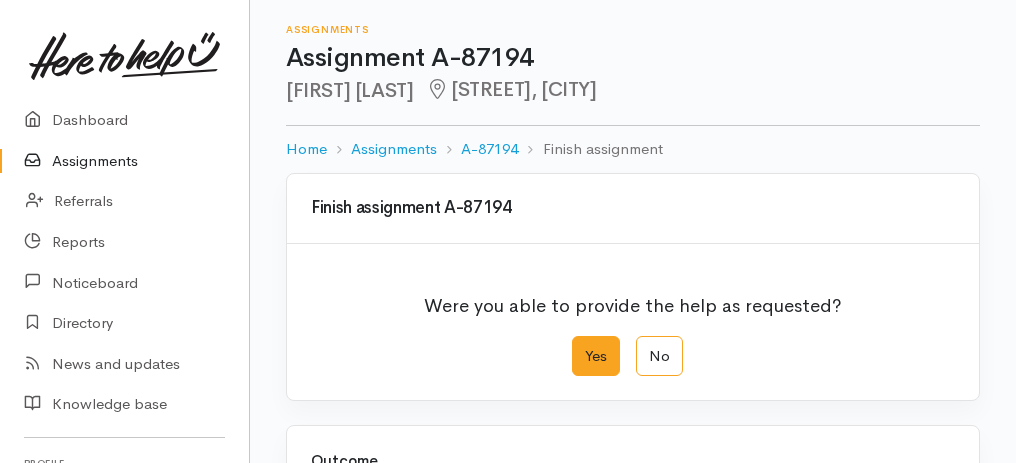 click on "Yes" at bounding box center (596, 356) 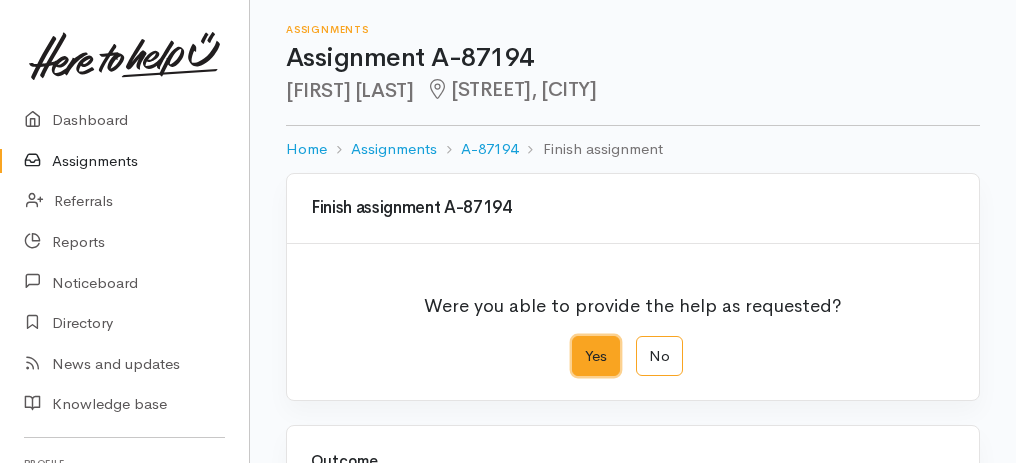 click on "Yes" at bounding box center [578, 342] 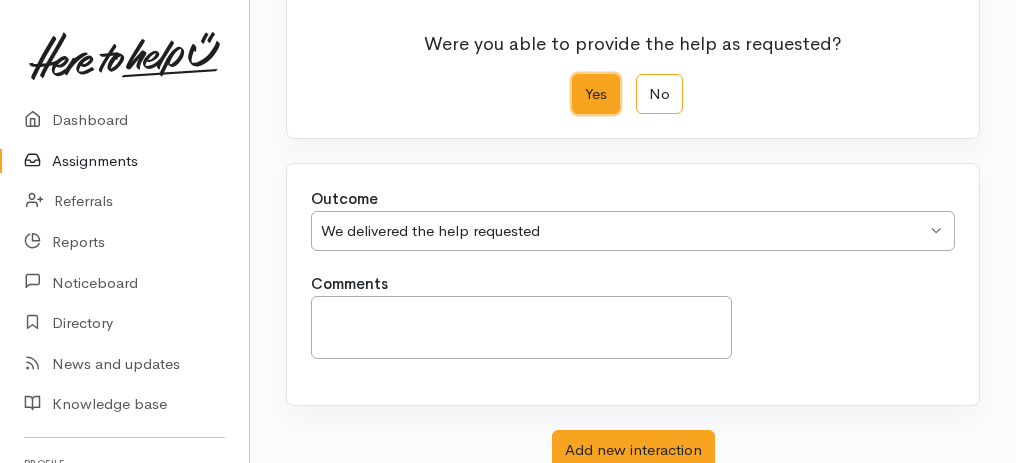 scroll, scrollTop: 398, scrollLeft: 0, axis: vertical 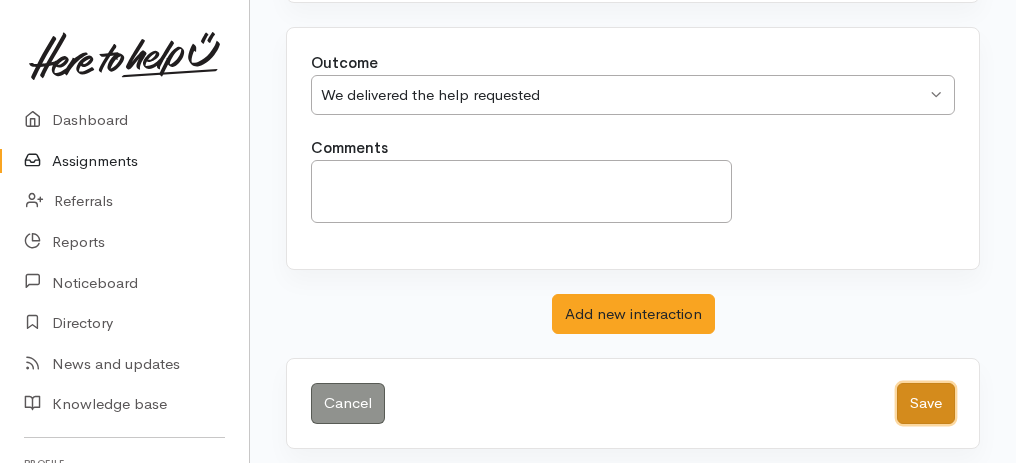 click on "Save" at bounding box center [926, 403] 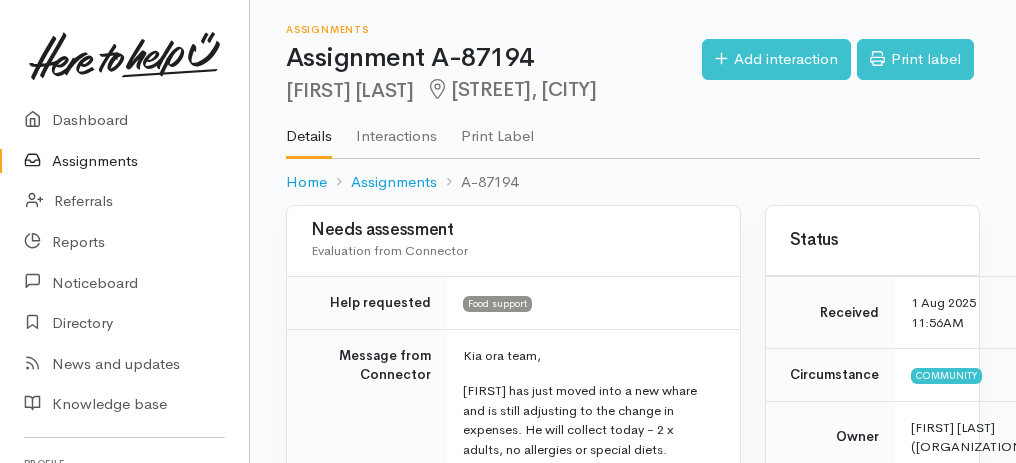 scroll, scrollTop: 0, scrollLeft: 0, axis: both 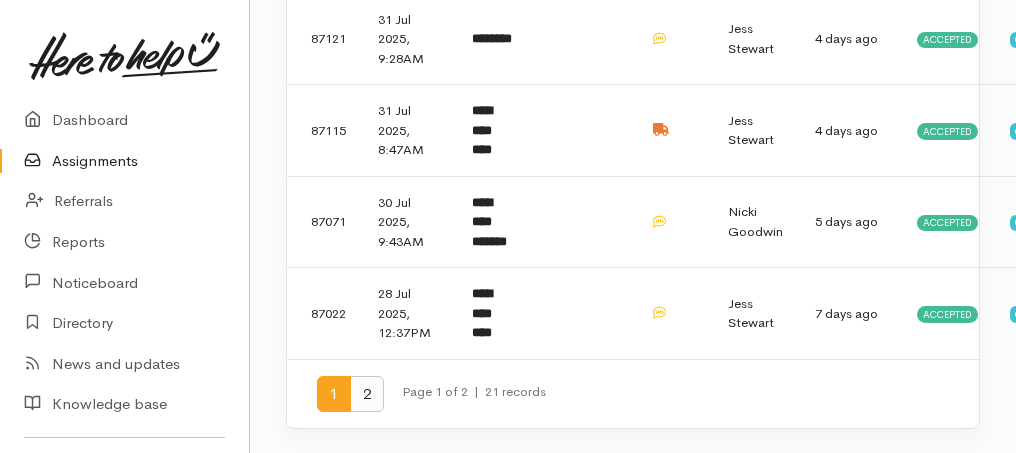 click on "2" at bounding box center (367, 394) 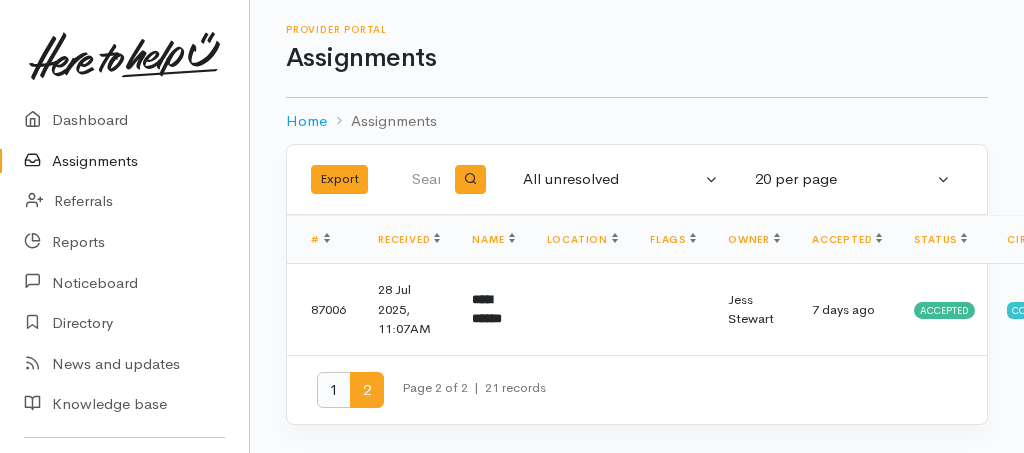 click on "1" at bounding box center (334, 390) 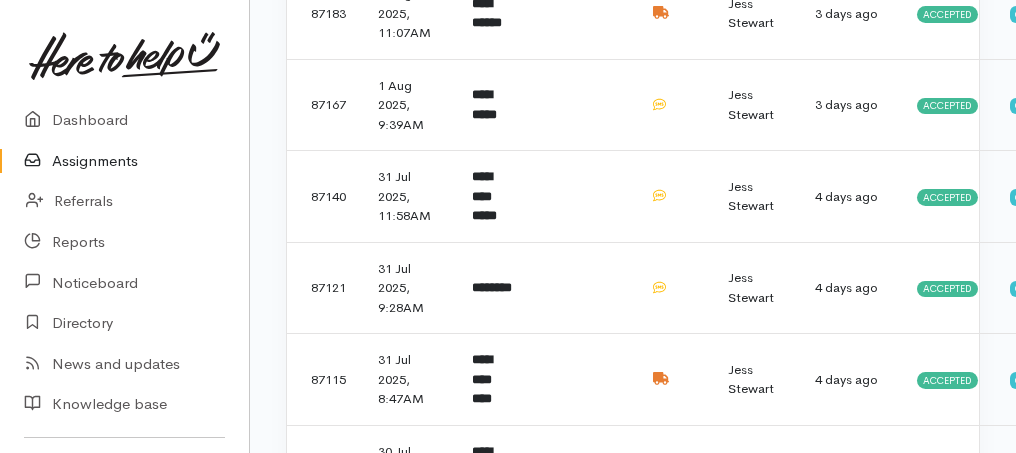 scroll, scrollTop: 1722, scrollLeft: 0, axis: vertical 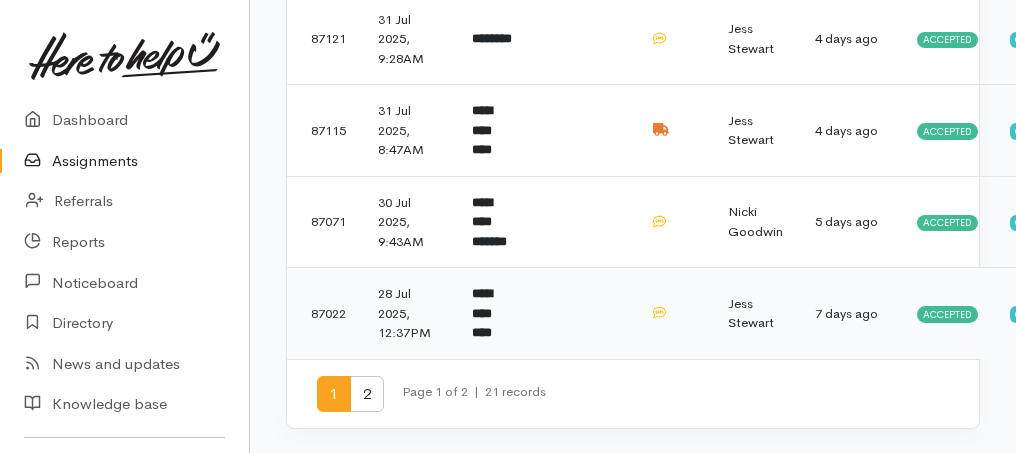 click on "**********" at bounding box center [493, 313] 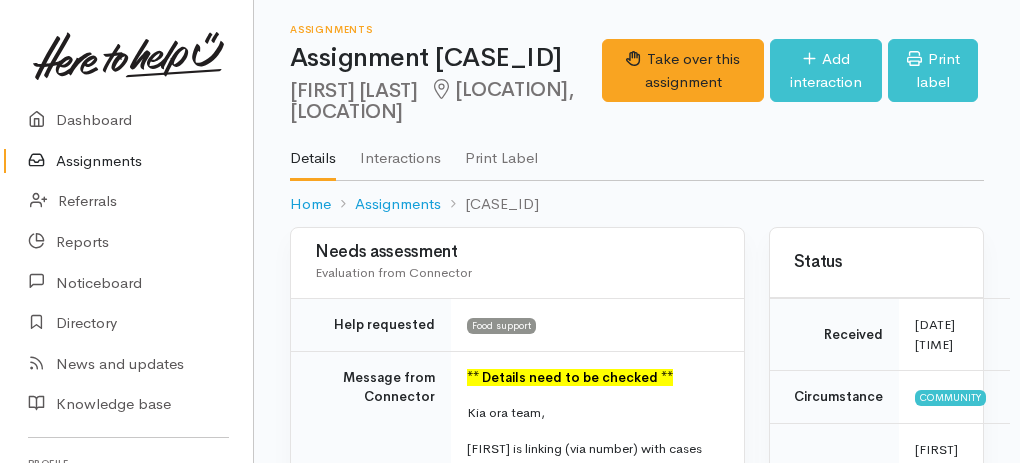 scroll, scrollTop: 0, scrollLeft: 0, axis: both 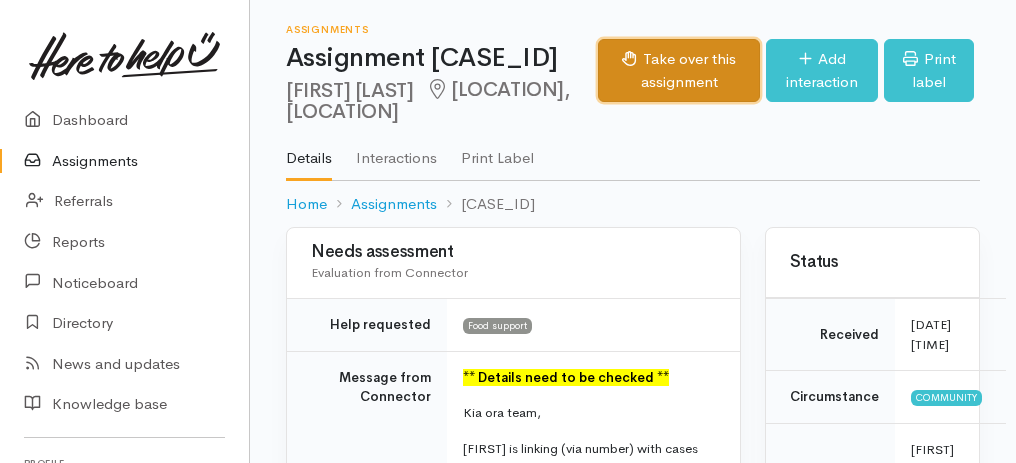 click on "Take over this assignment" at bounding box center [679, 70] 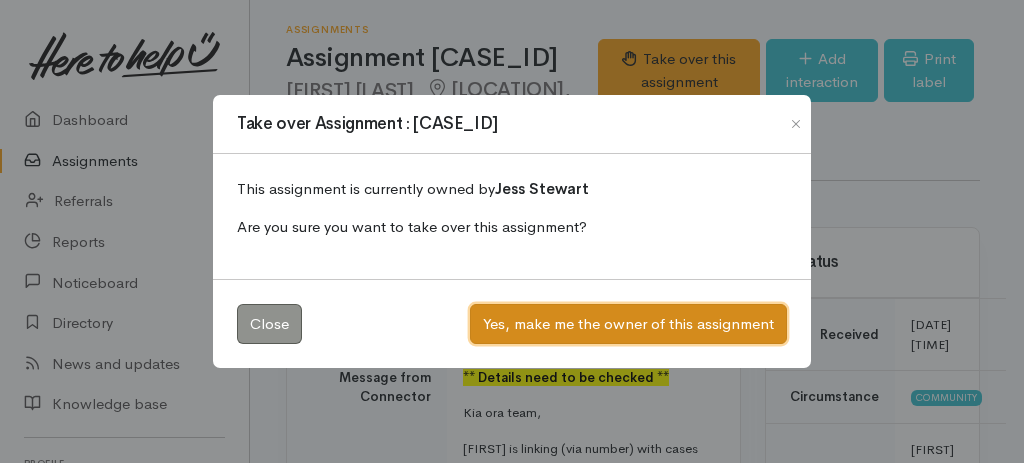 click on "Yes, make me the owner of this assignment" at bounding box center (628, 324) 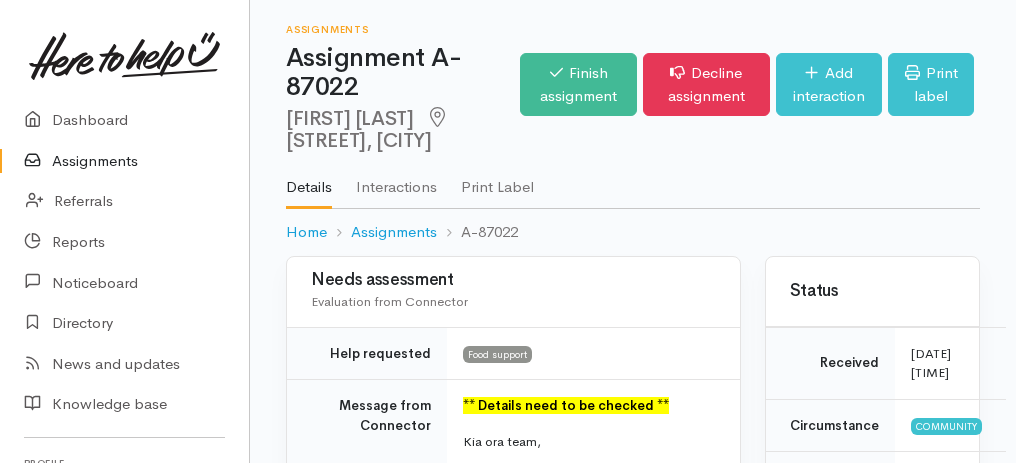 scroll, scrollTop: 0, scrollLeft: 0, axis: both 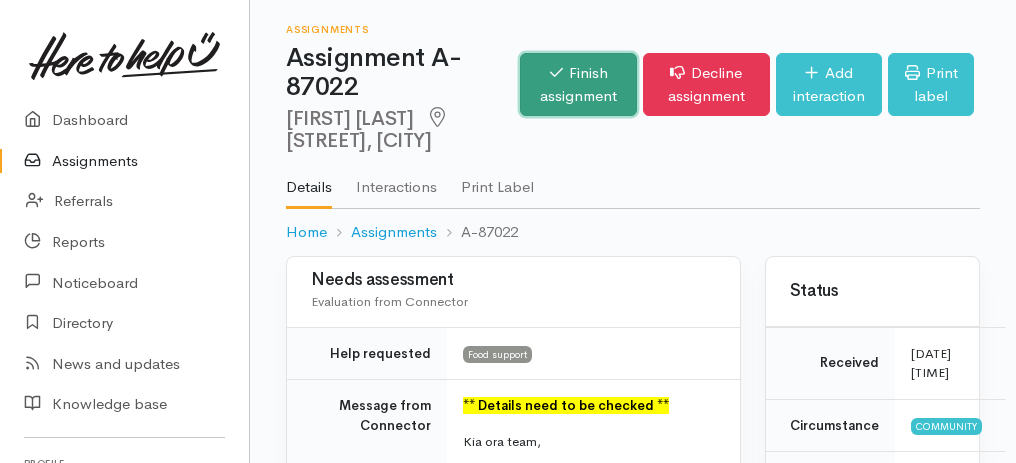 click on "Finish assignment" at bounding box center [578, 84] 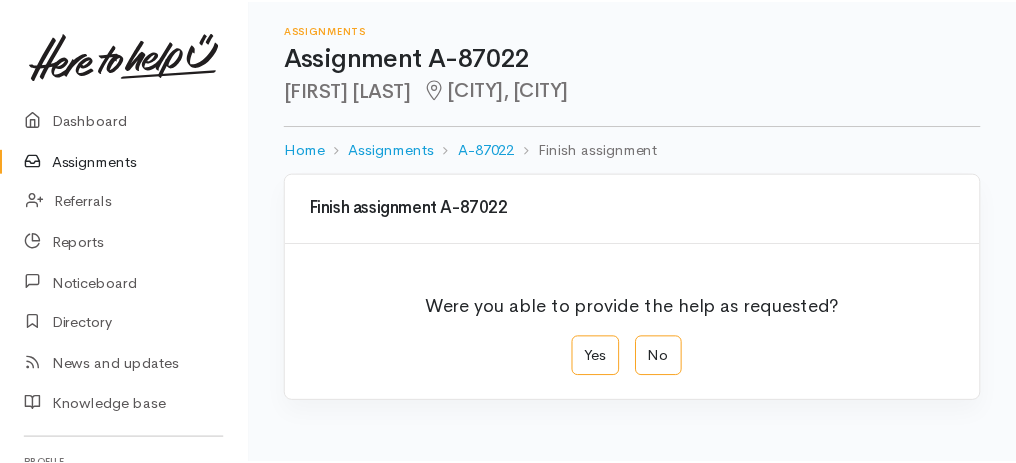 scroll, scrollTop: 0, scrollLeft: 0, axis: both 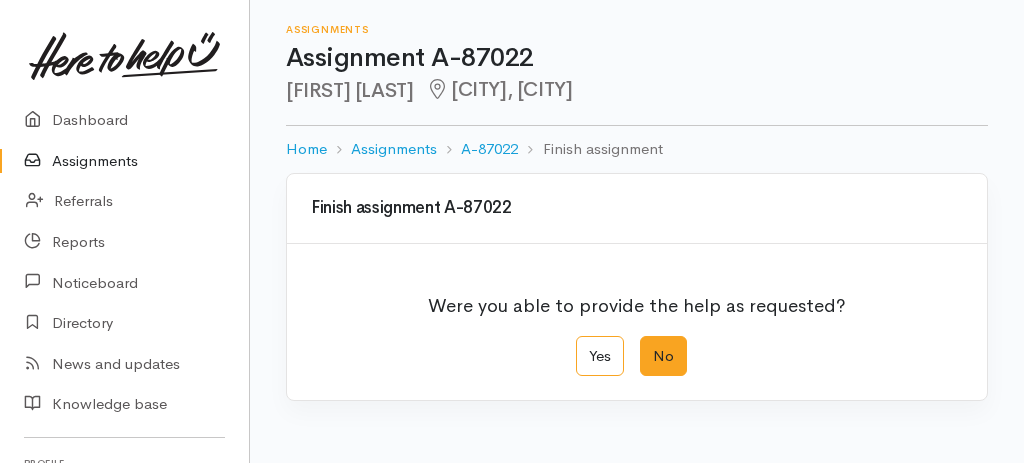 click on "No" at bounding box center [663, 356] 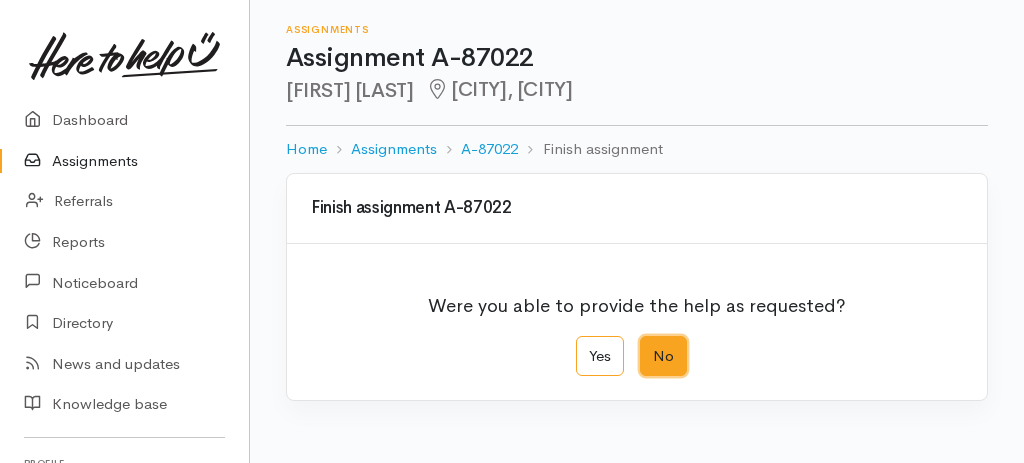 click on "No" at bounding box center [646, 342] 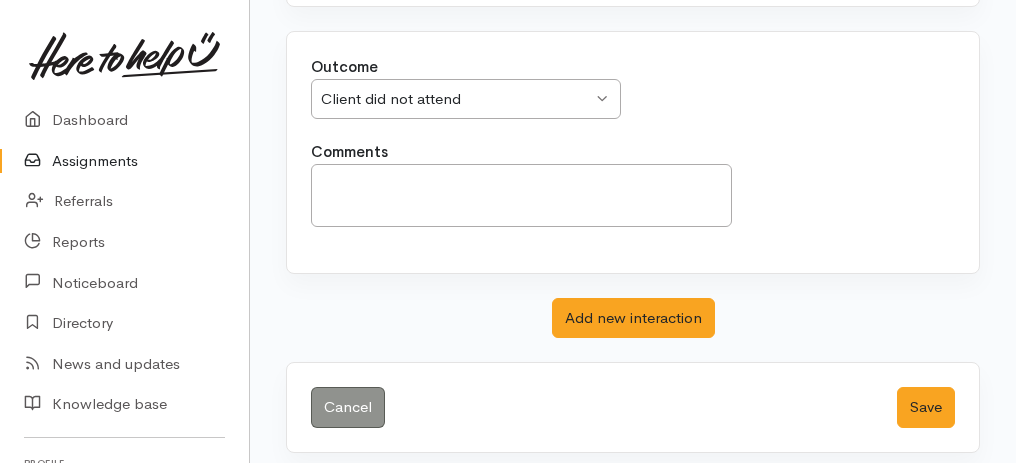 scroll, scrollTop: 398, scrollLeft: 0, axis: vertical 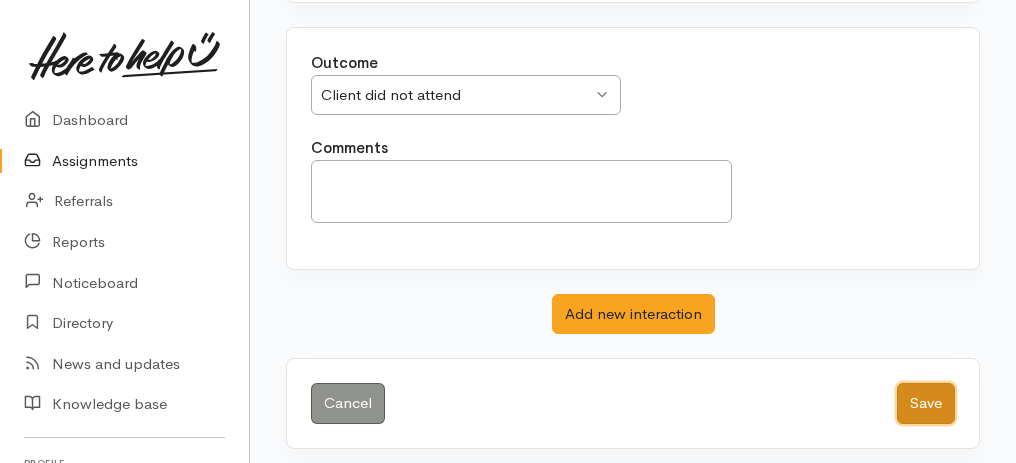 click on "Save" at bounding box center [926, 403] 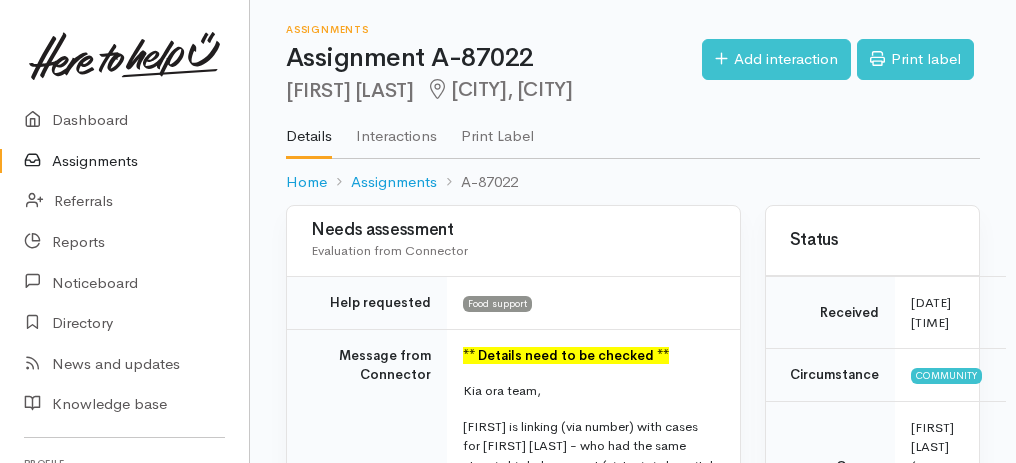 scroll, scrollTop: 0, scrollLeft: 0, axis: both 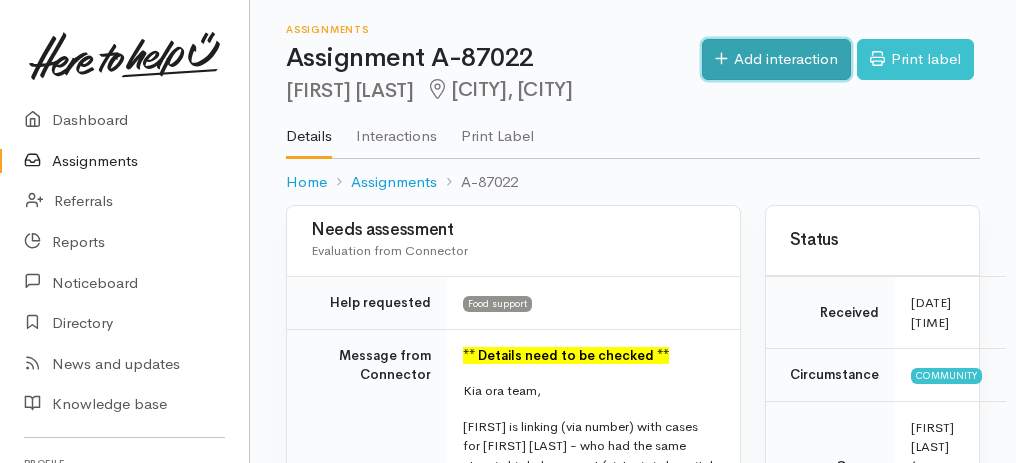 click on "Add interaction" at bounding box center (776, 59) 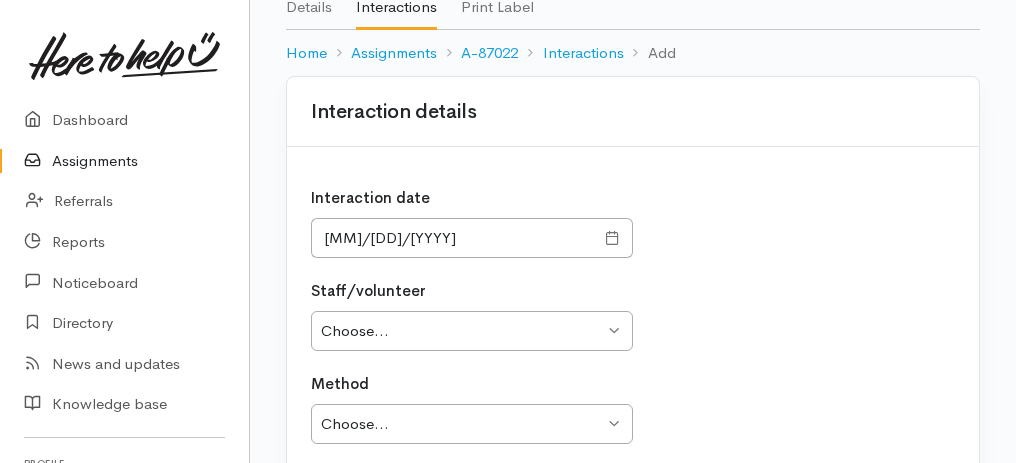scroll, scrollTop: 133, scrollLeft: 0, axis: vertical 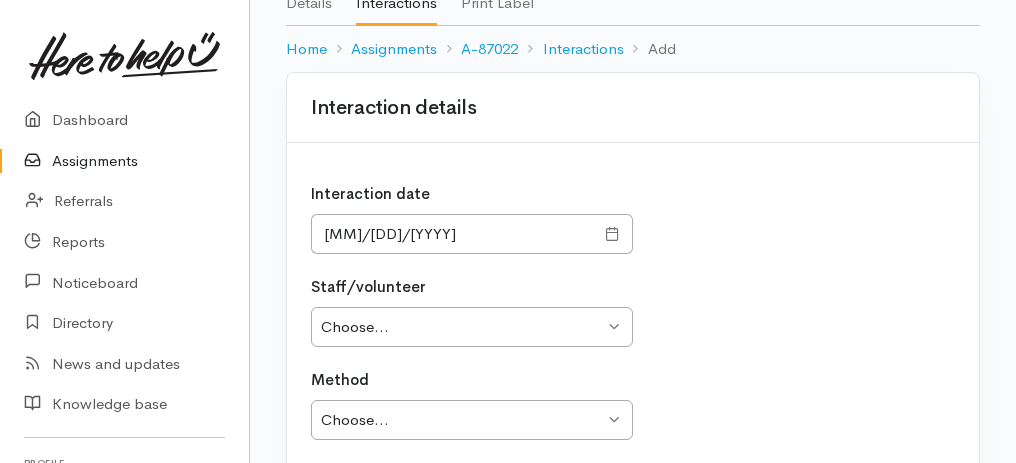 click at bounding box center (612, 234) 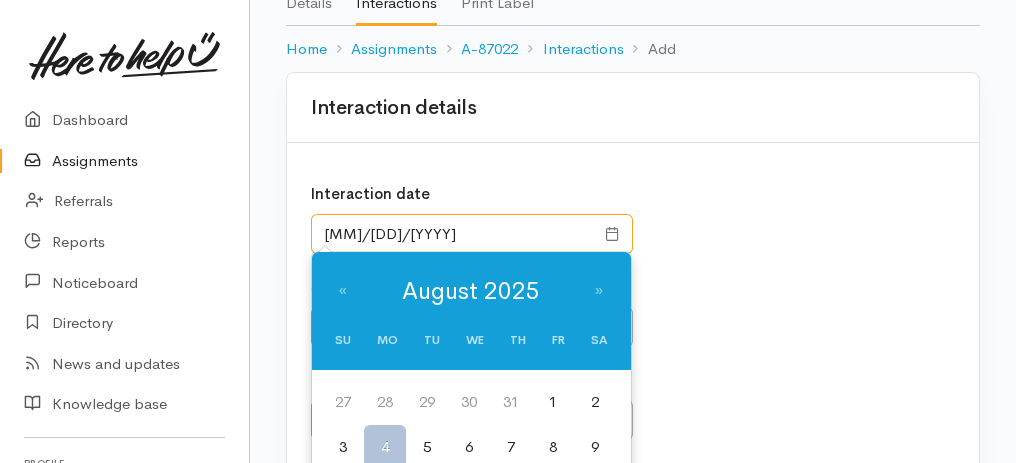 drag, startPoint x: 416, startPoint y: 226, endPoint x: 263, endPoint y: 224, distance: 153.01308 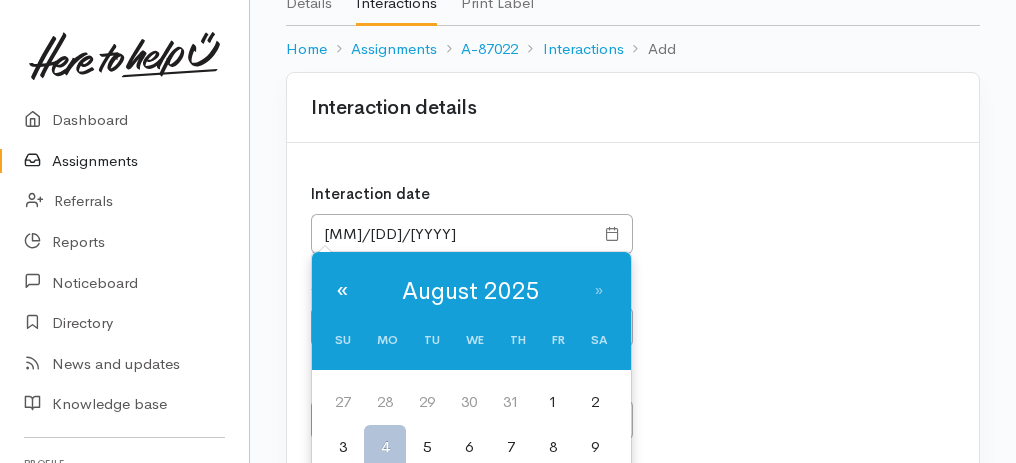 click on "«" at bounding box center (343, 291) 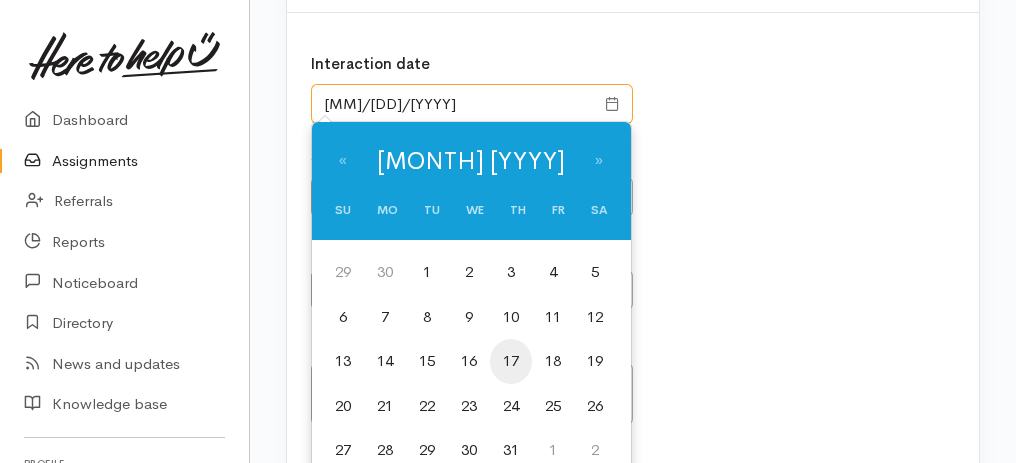 scroll, scrollTop: 266, scrollLeft: 0, axis: vertical 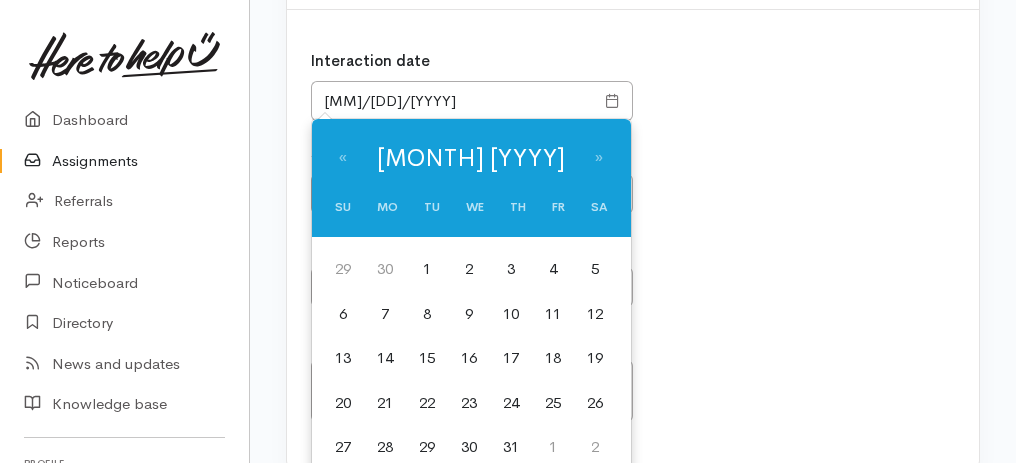 click on "28" at bounding box center (385, 447) 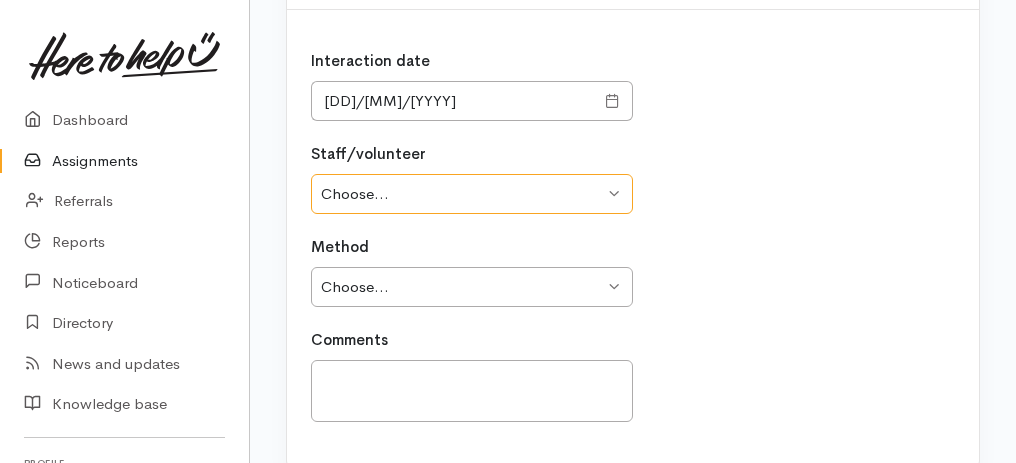 click on "Choose...
Nicki Goodwin
Claire Wathne
Halena Pritchard
Jordy Gastmeier
Jess Stewart" at bounding box center [472, 194] 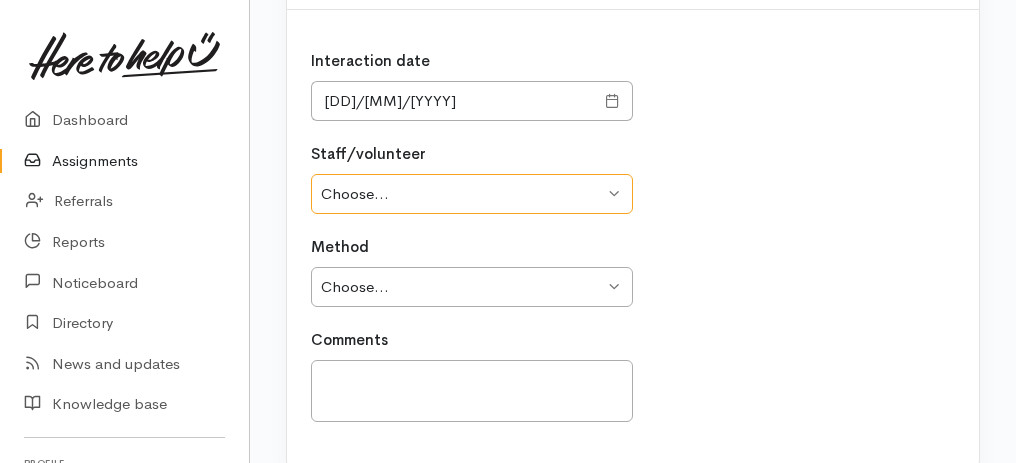 select on "2271" 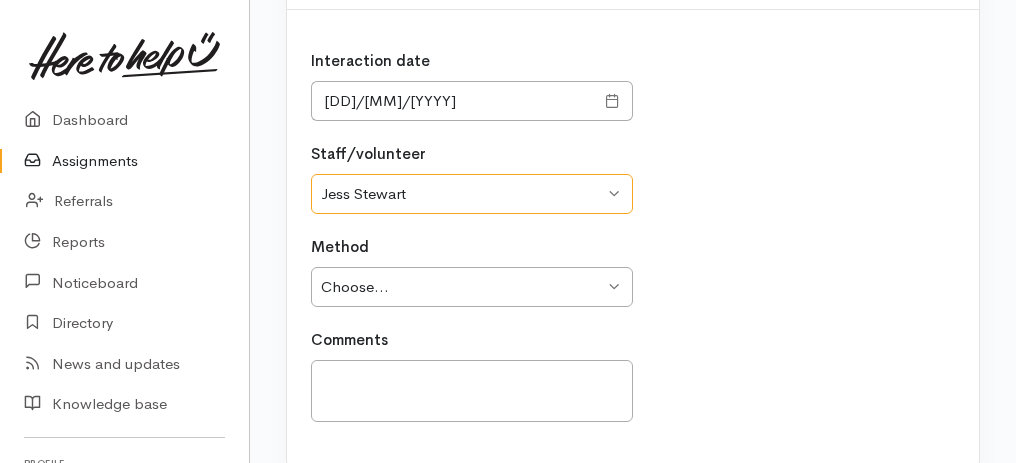 click on "Choose...
Nicki Goodwin
Claire Wathne
Halena Pritchard
Jordy Gastmeier
Jess Stewart" at bounding box center [472, 194] 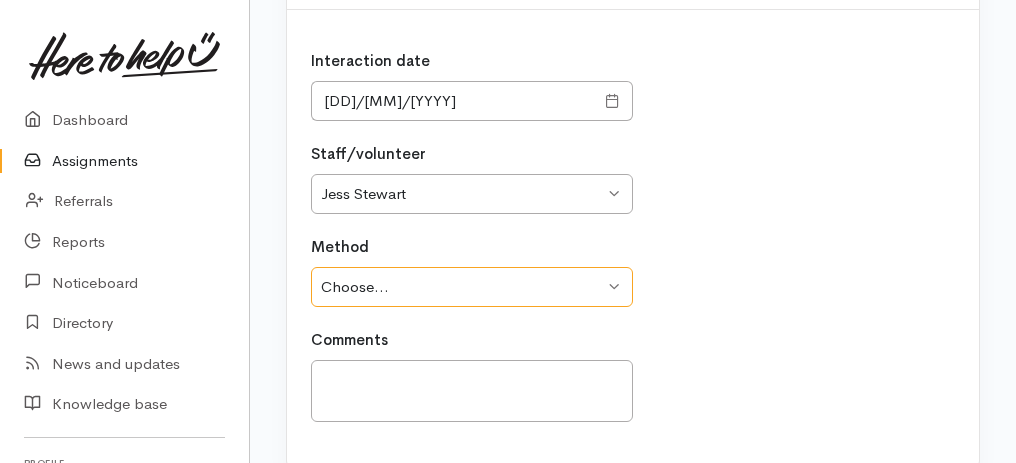 click on "Choose...
Phone
Visit
Other" at bounding box center [472, 287] 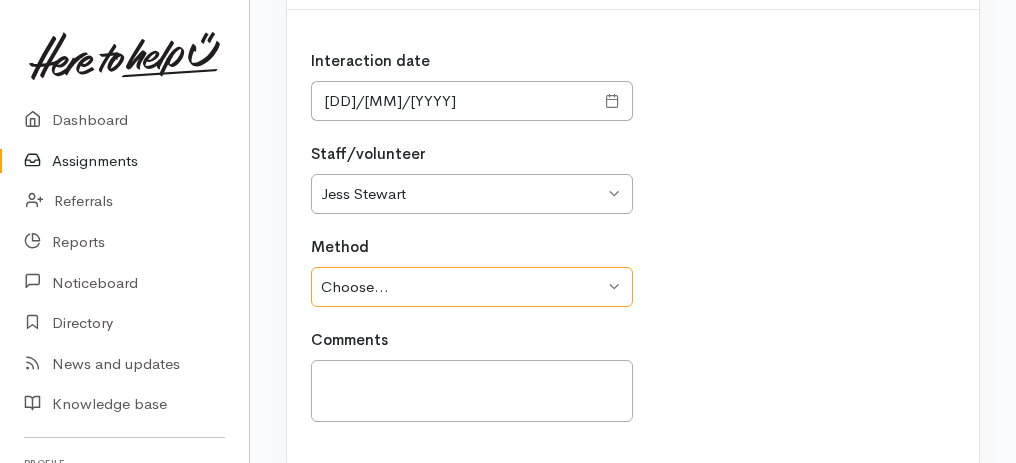 select on "3" 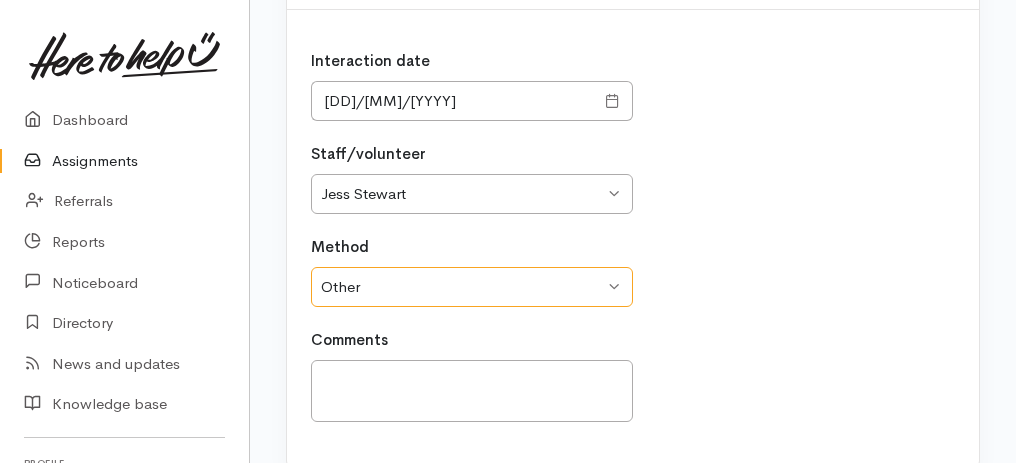 click on "Choose...
Phone
Visit
Other" at bounding box center [472, 287] 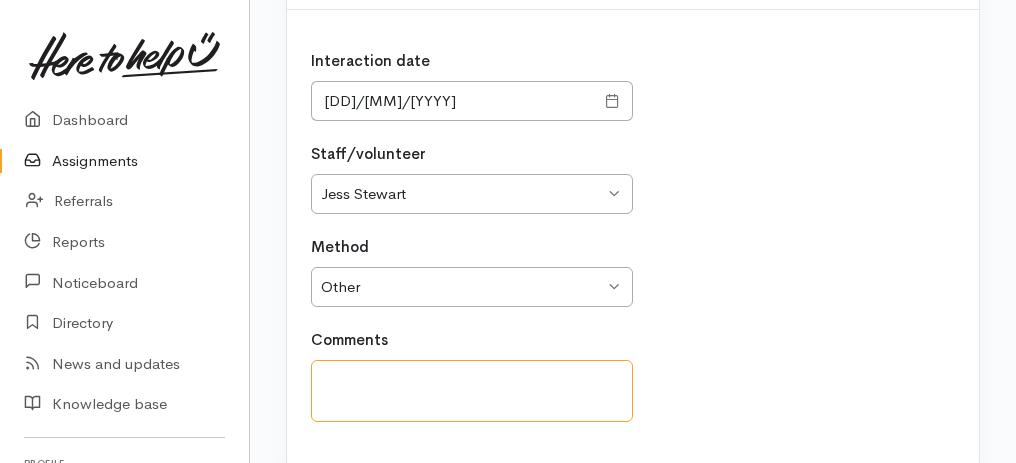 click at bounding box center [472, 391] 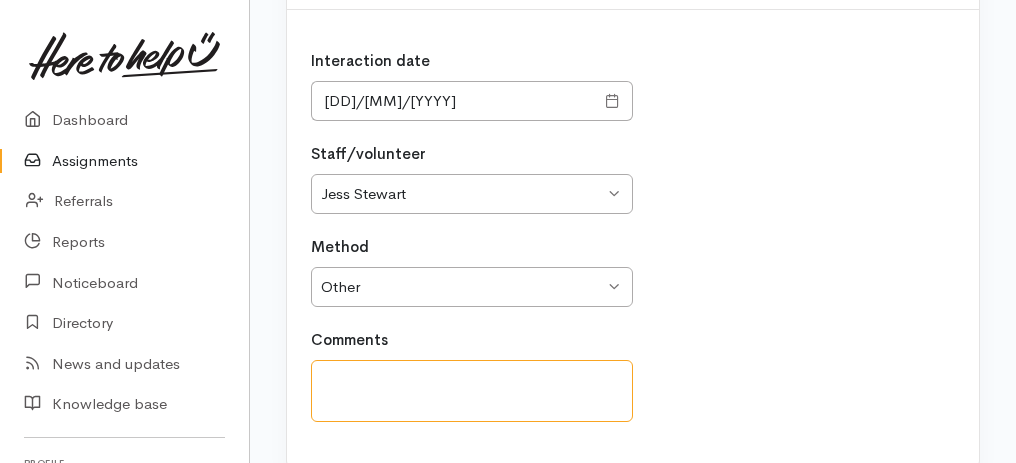 paste on "Someone other than Jonathon came in to collect on his behalf. As we didn't have permission for this and the person didn't have any i.d. we declined." 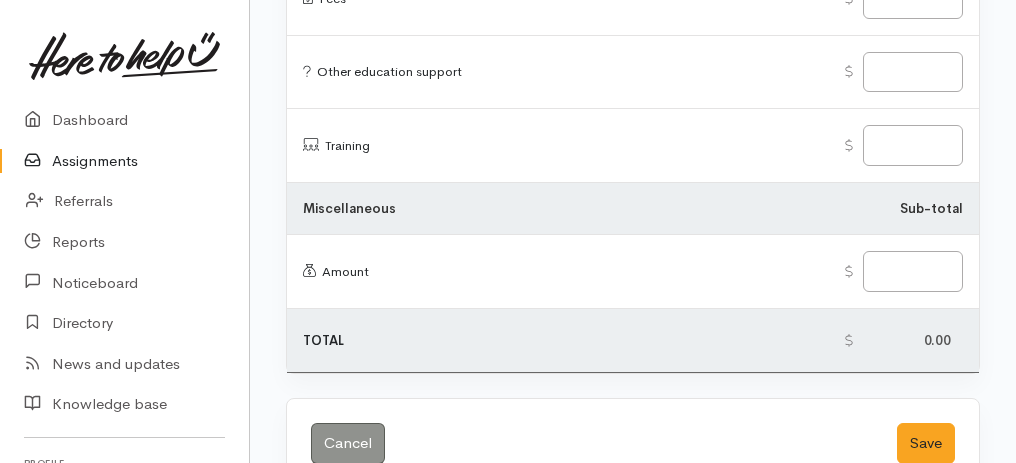 scroll, scrollTop: 2777, scrollLeft: 0, axis: vertical 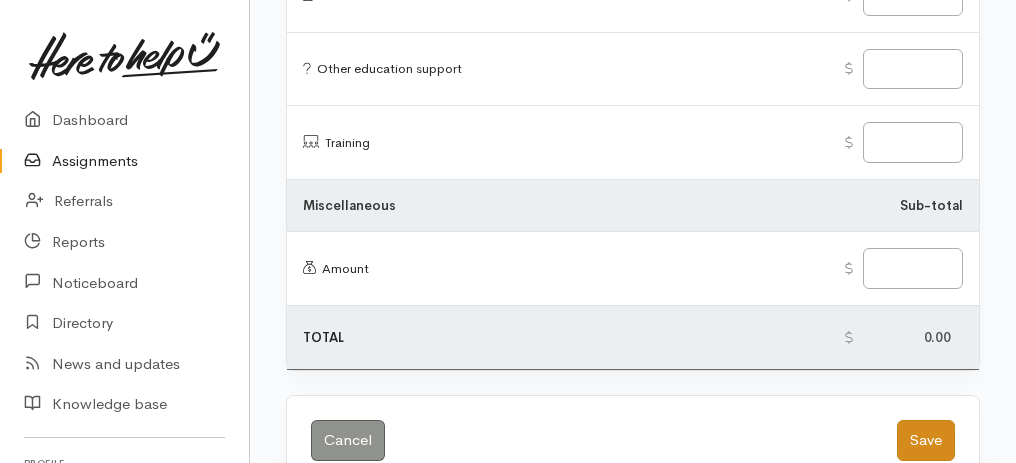 type on "Someone other than Jonathon came in to collect on his behalf. As we didn't have permission for this and the person didn't have any i.d. we declined." 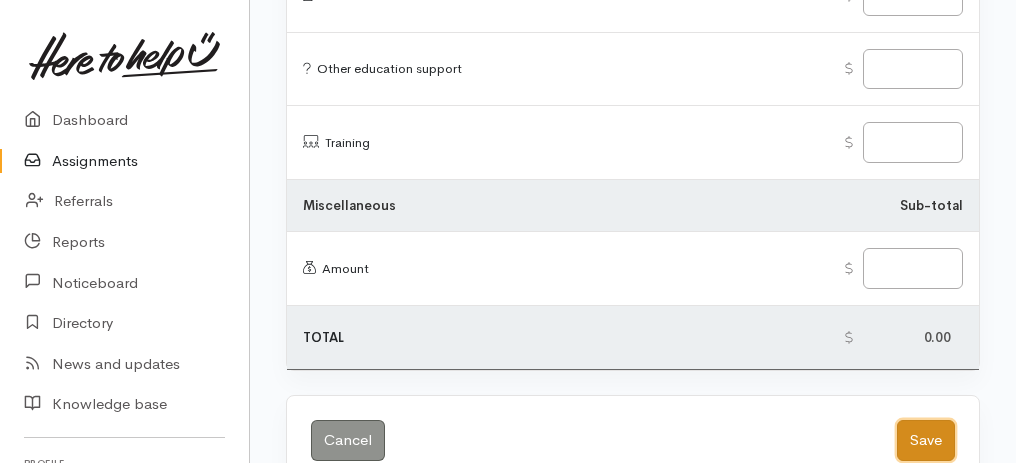 click on "Save" at bounding box center (926, 440) 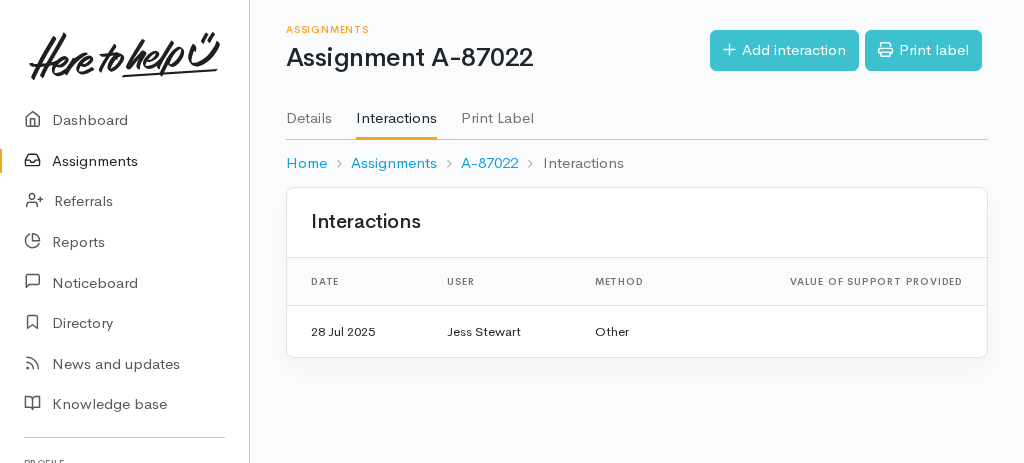 scroll, scrollTop: 0, scrollLeft: 0, axis: both 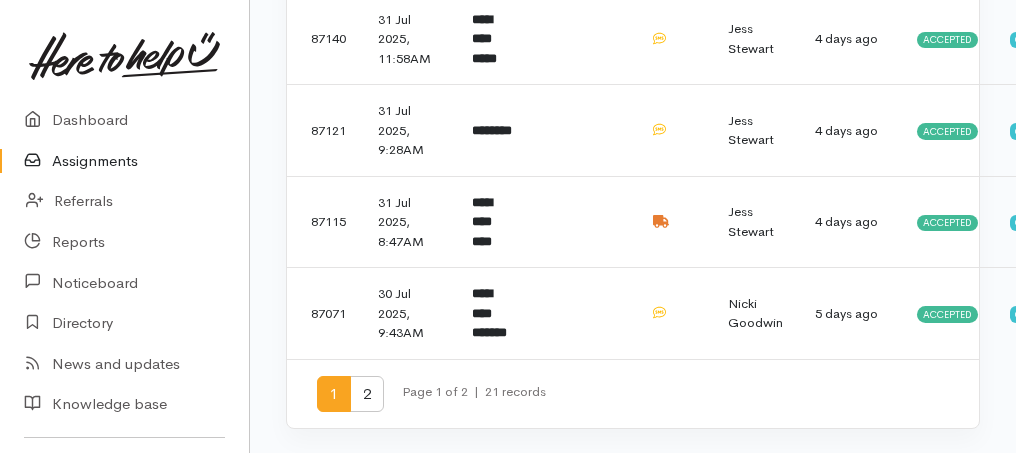 click on "2" at bounding box center [367, 394] 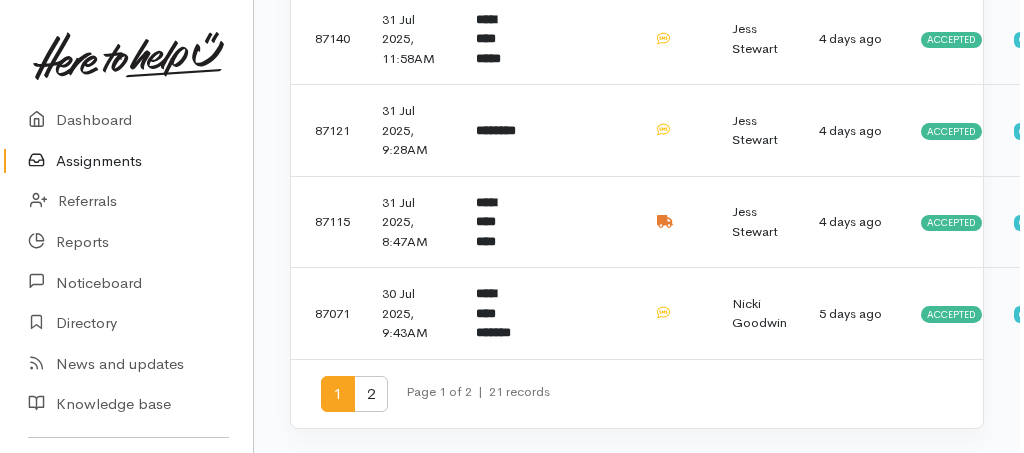 scroll, scrollTop: 0, scrollLeft: 0, axis: both 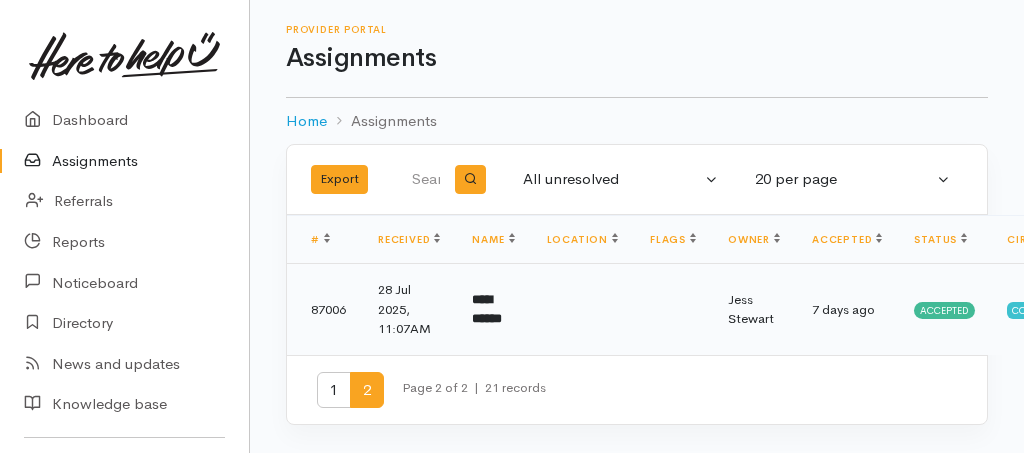 click on "**********" at bounding box center (487, 309) 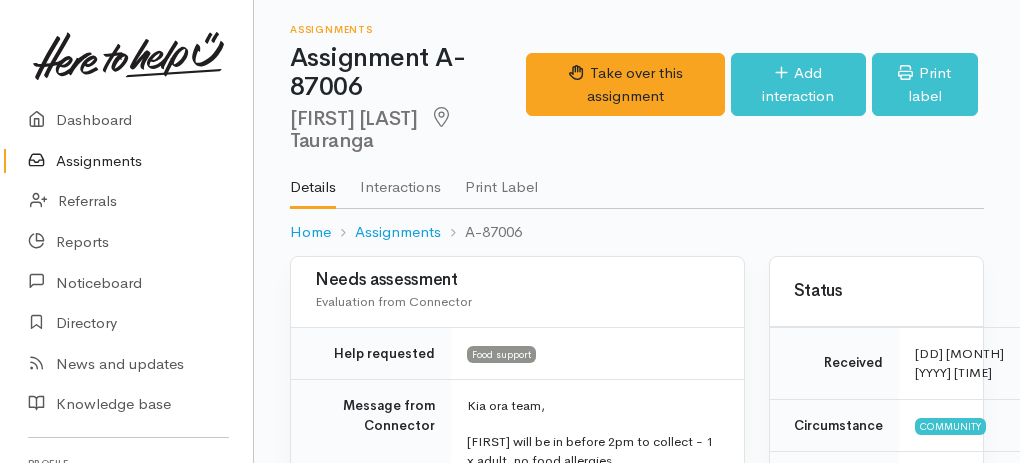 scroll, scrollTop: 0, scrollLeft: 0, axis: both 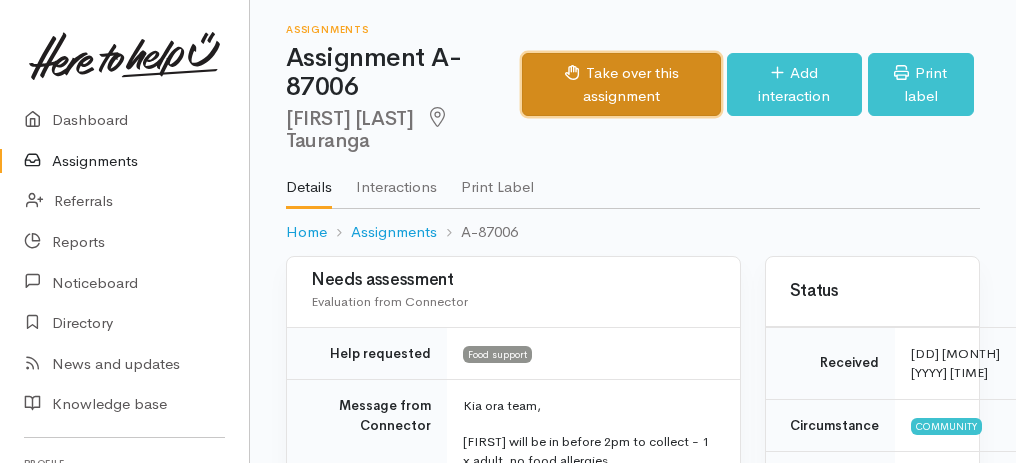 click on "Take over this assignment" at bounding box center (621, 84) 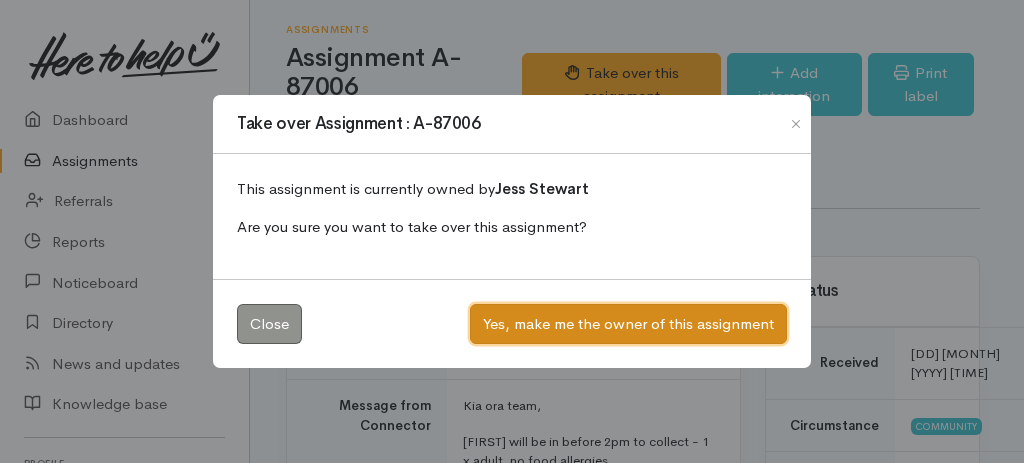 click on "Yes, make me the owner of this assignment" at bounding box center [628, 324] 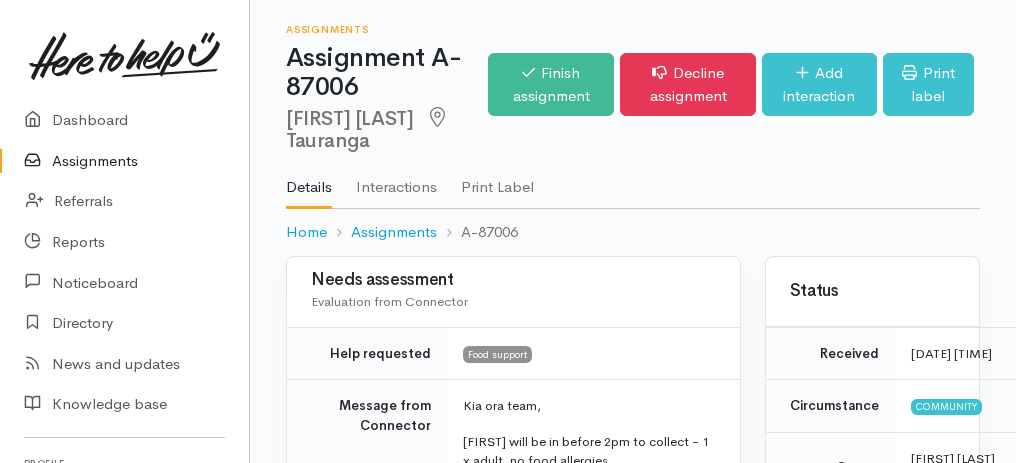 scroll, scrollTop: 0, scrollLeft: 0, axis: both 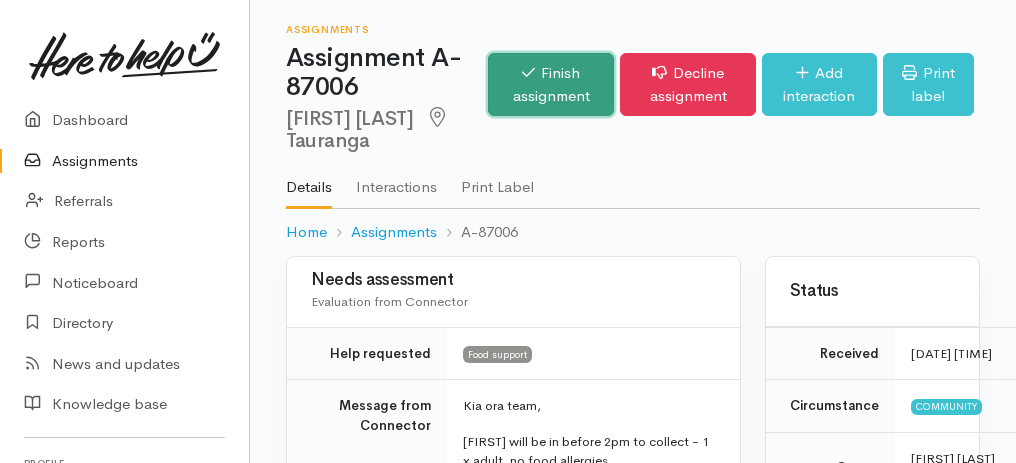 click on "Finish assignment" at bounding box center (551, 84) 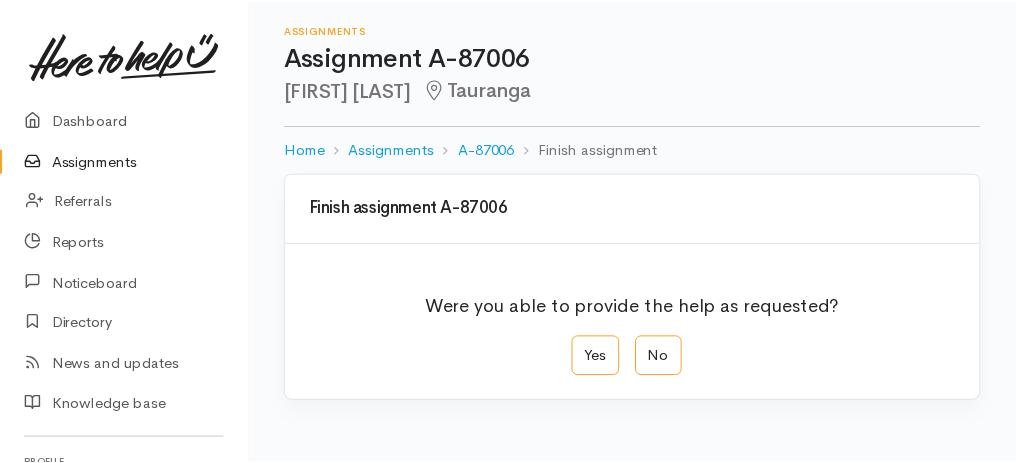 scroll, scrollTop: 0, scrollLeft: 0, axis: both 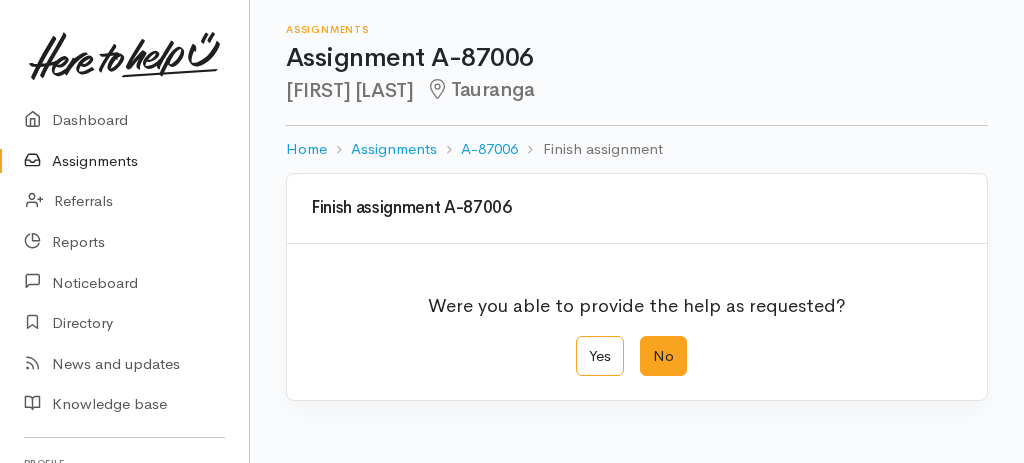 click on "No" at bounding box center [663, 356] 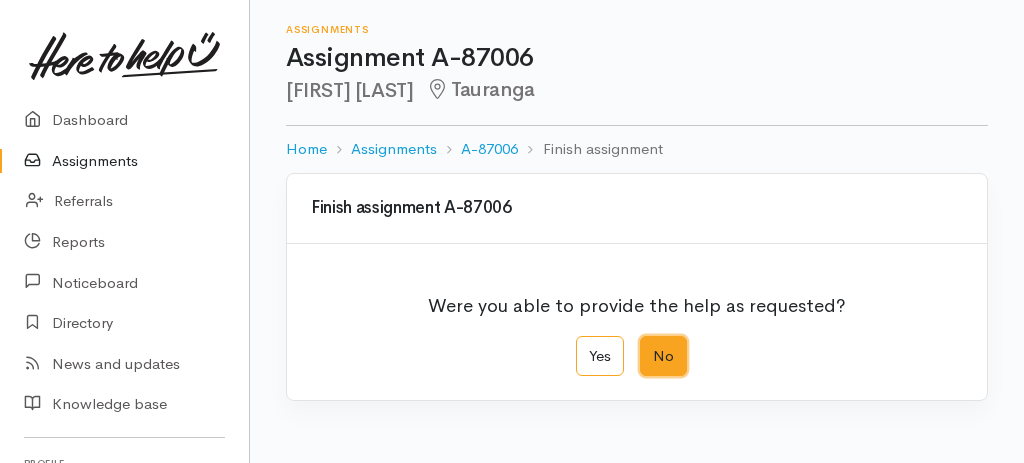 click on "No" at bounding box center (646, 342) 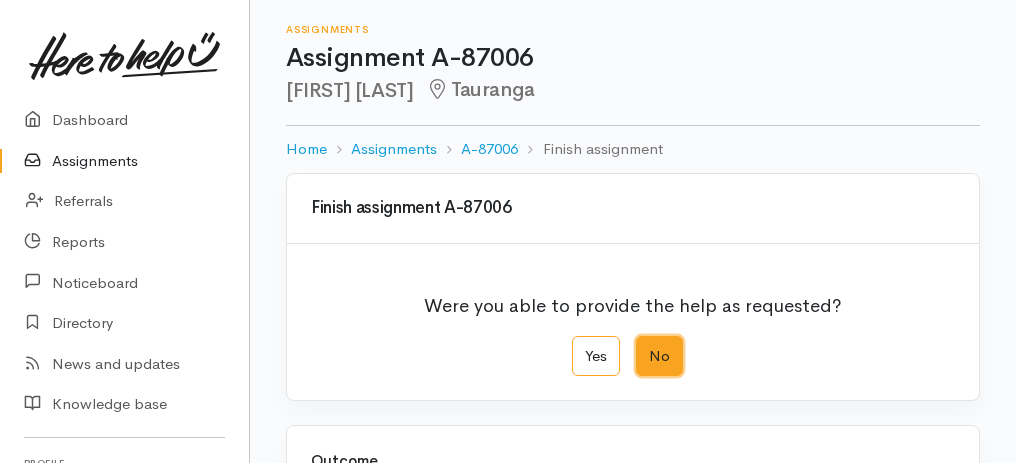 scroll, scrollTop: 398, scrollLeft: 0, axis: vertical 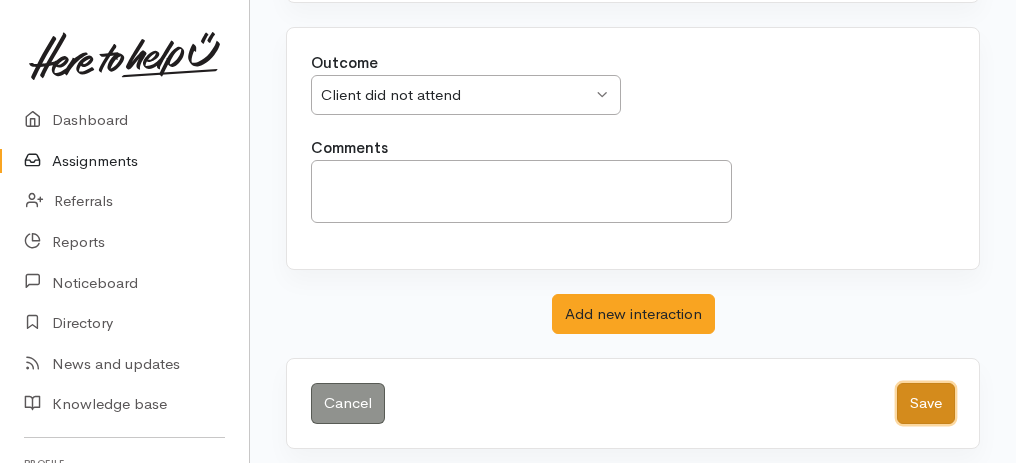 click on "Save" at bounding box center (926, 403) 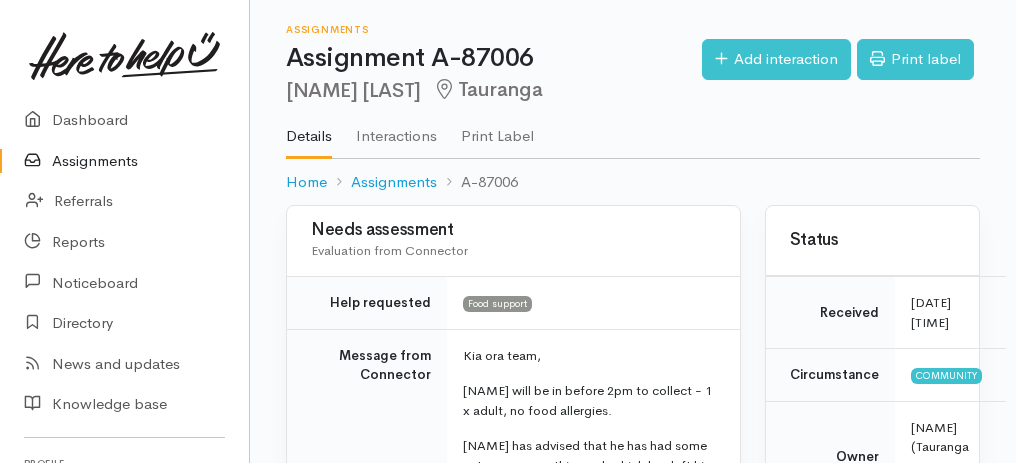 scroll, scrollTop: 0, scrollLeft: 0, axis: both 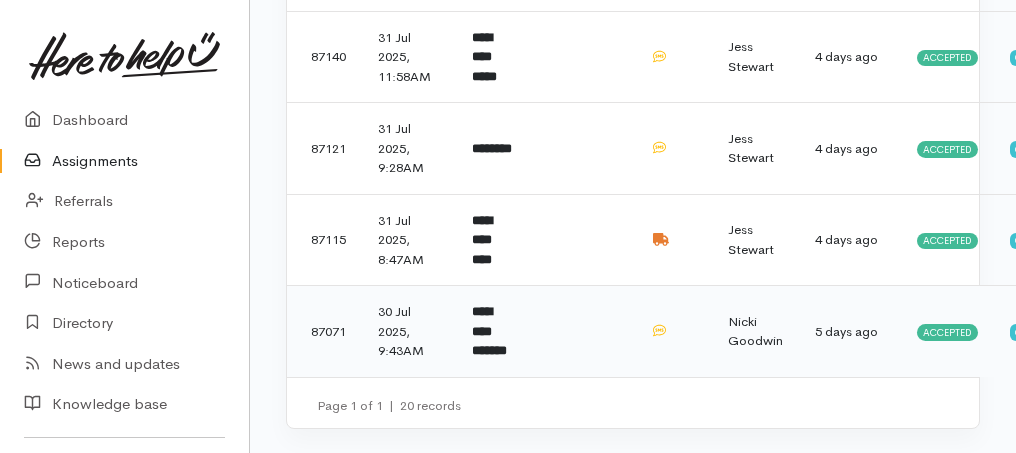 click on "**********" at bounding box center [493, 331] 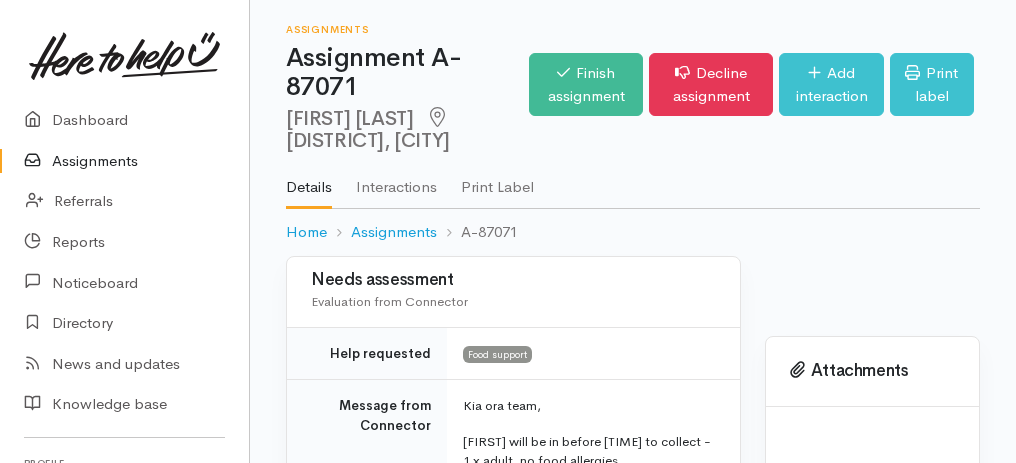 scroll, scrollTop: 0, scrollLeft: 0, axis: both 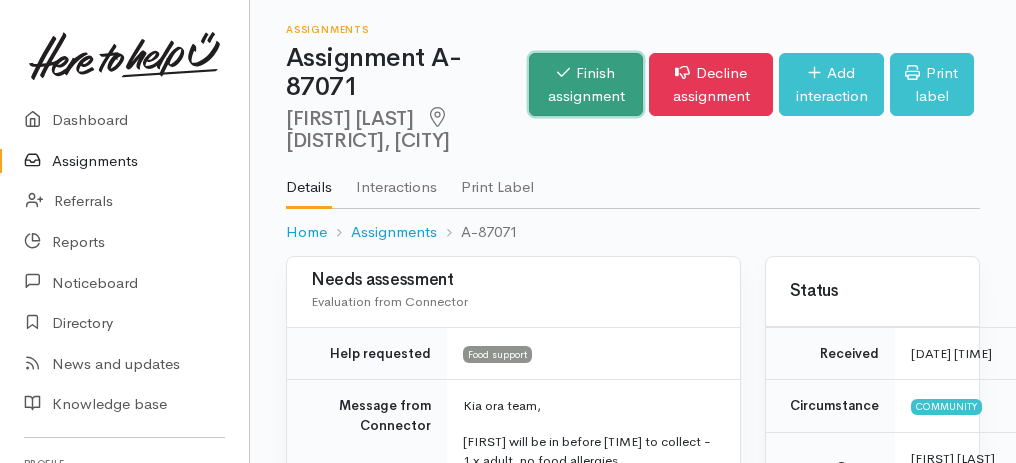 click on "Finish assignment" at bounding box center [586, 84] 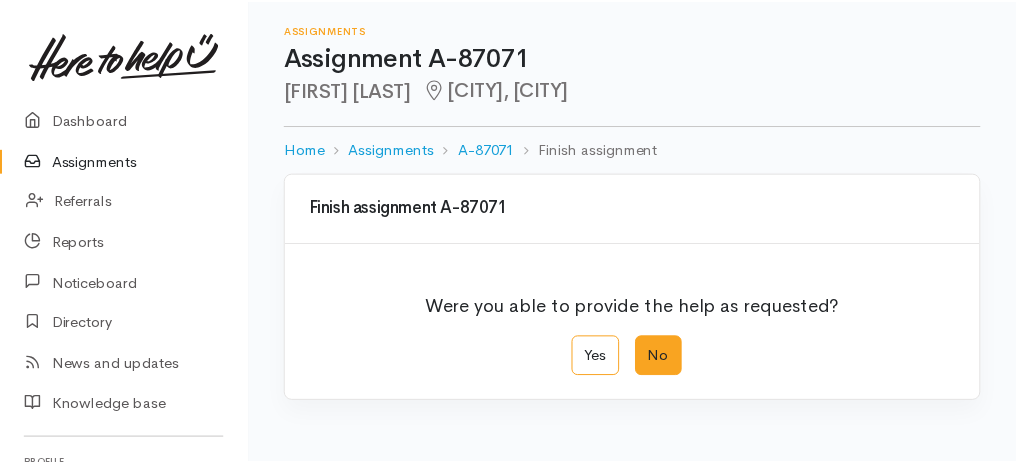 scroll, scrollTop: 0, scrollLeft: 0, axis: both 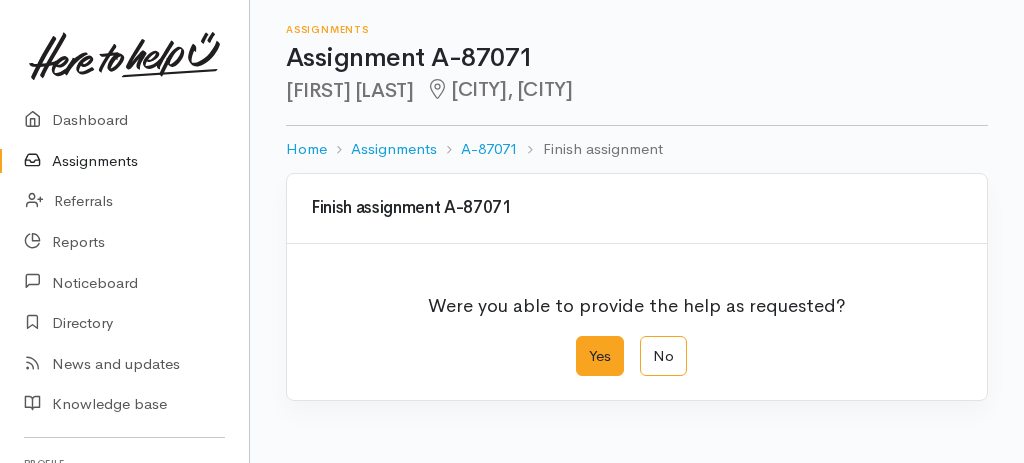 click on "Yes" at bounding box center [600, 356] 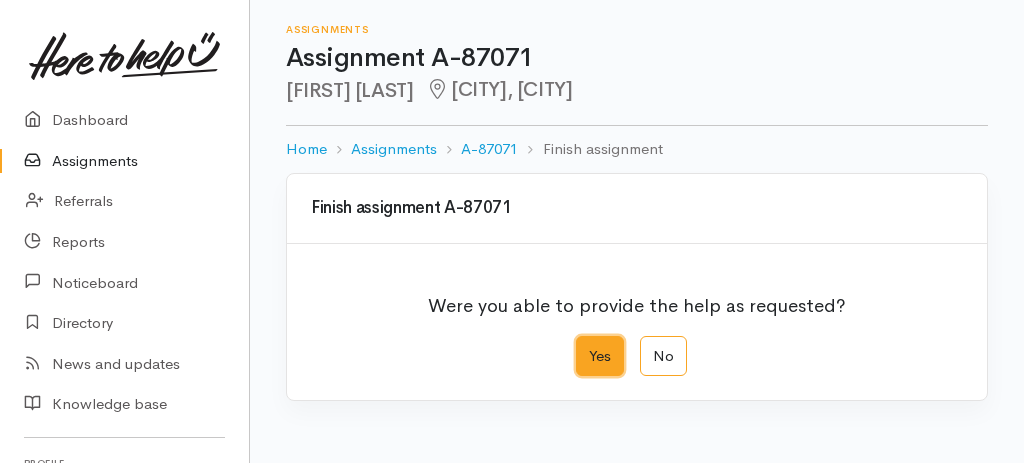 click on "Yes" at bounding box center [582, 342] 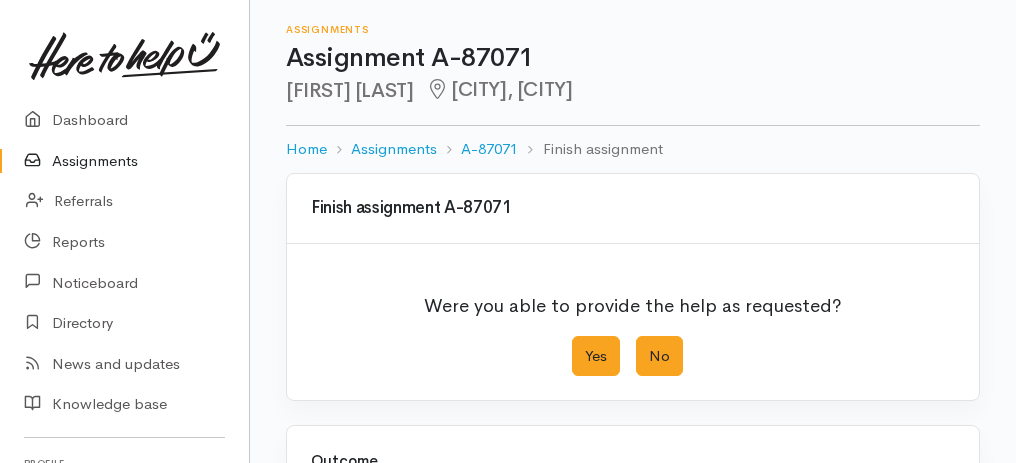 click on "No" at bounding box center [659, 356] 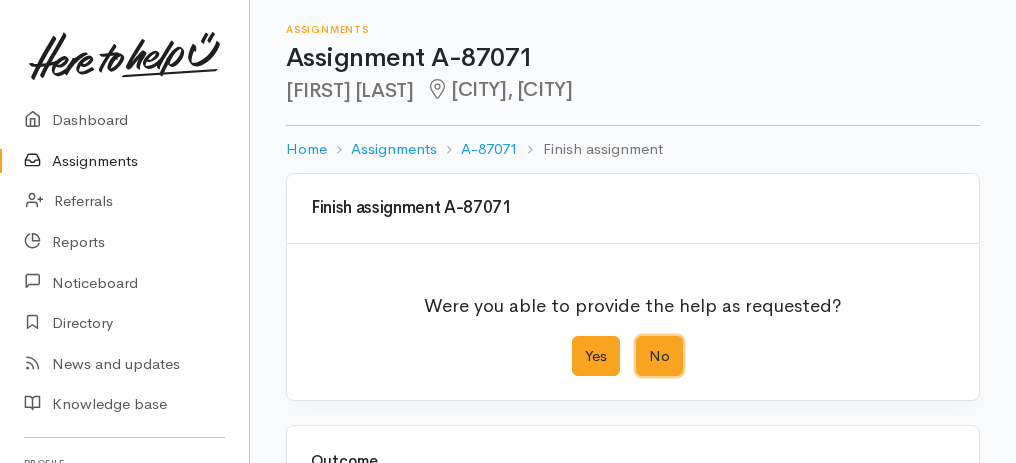 click on "No" at bounding box center (642, 342) 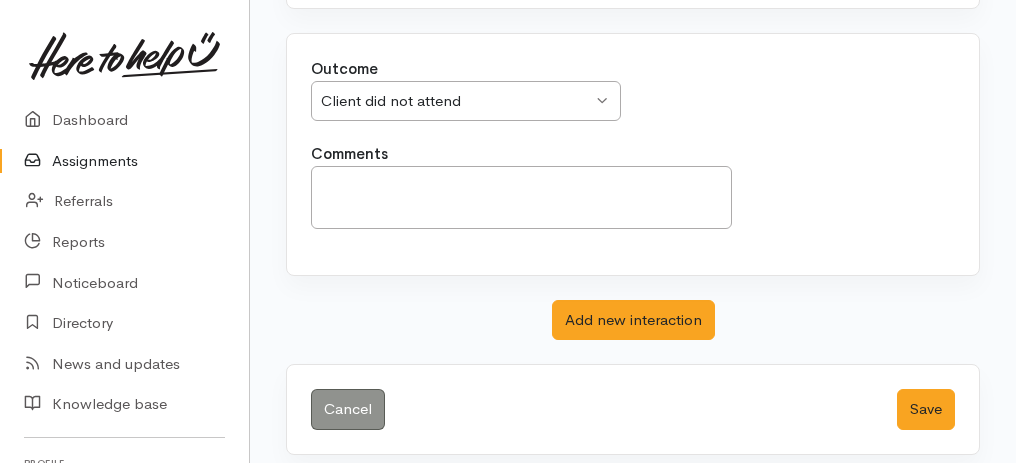 scroll, scrollTop: 398, scrollLeft: 0, axis: vertical 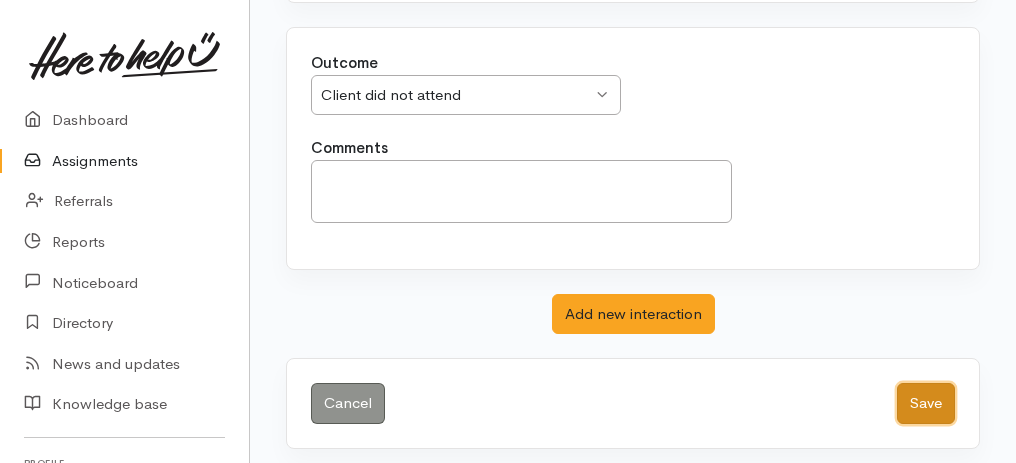 click on "Save" at bounding box center (926, 403) 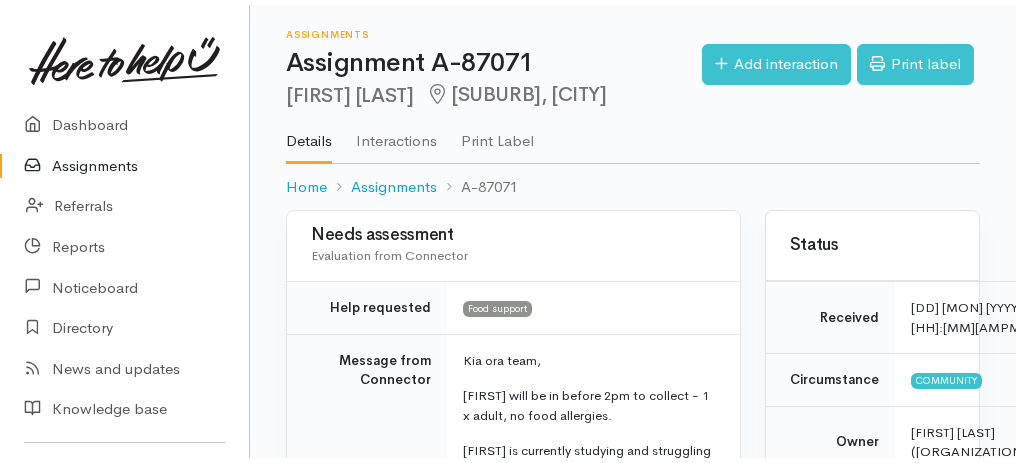 scroll, scrollTop: 0, scrollLeft: 0, axis: both 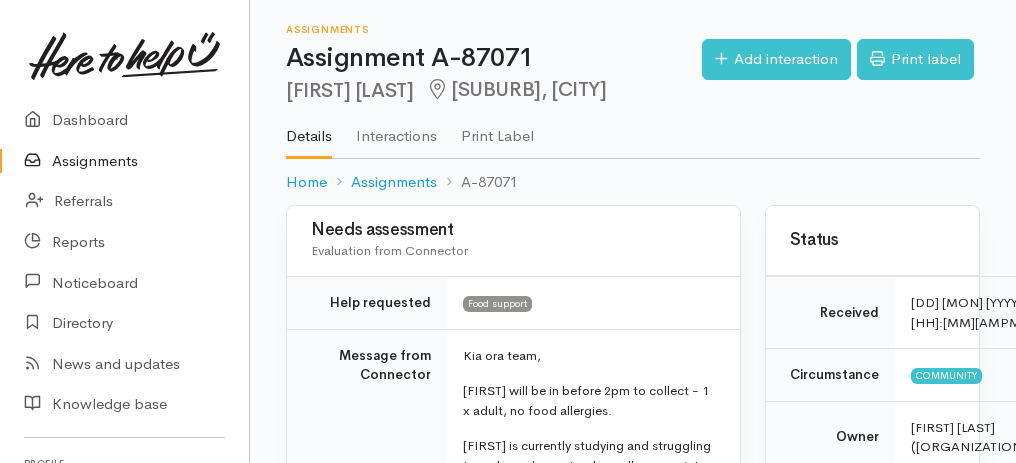 click on "Assignments" at bounding box center [124, 161] 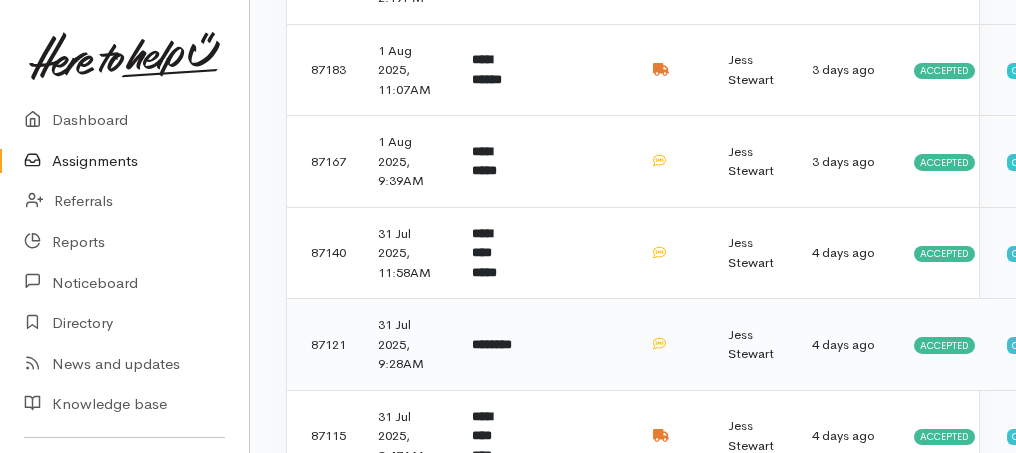 scroll, scrollTop: 1704, scrollLeft: 0, axis: vertical 